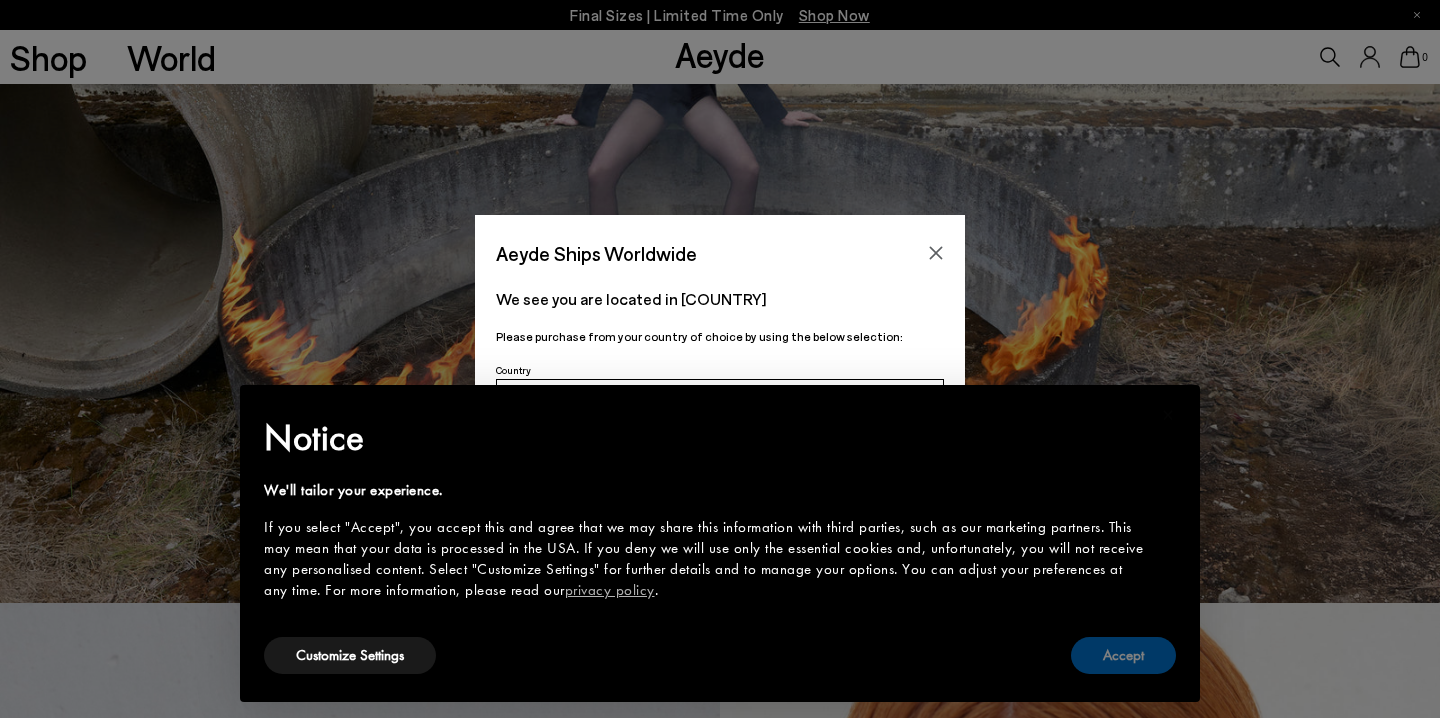 scroll, scrollTop: 115, scrollLeft: 0, axis: vertical 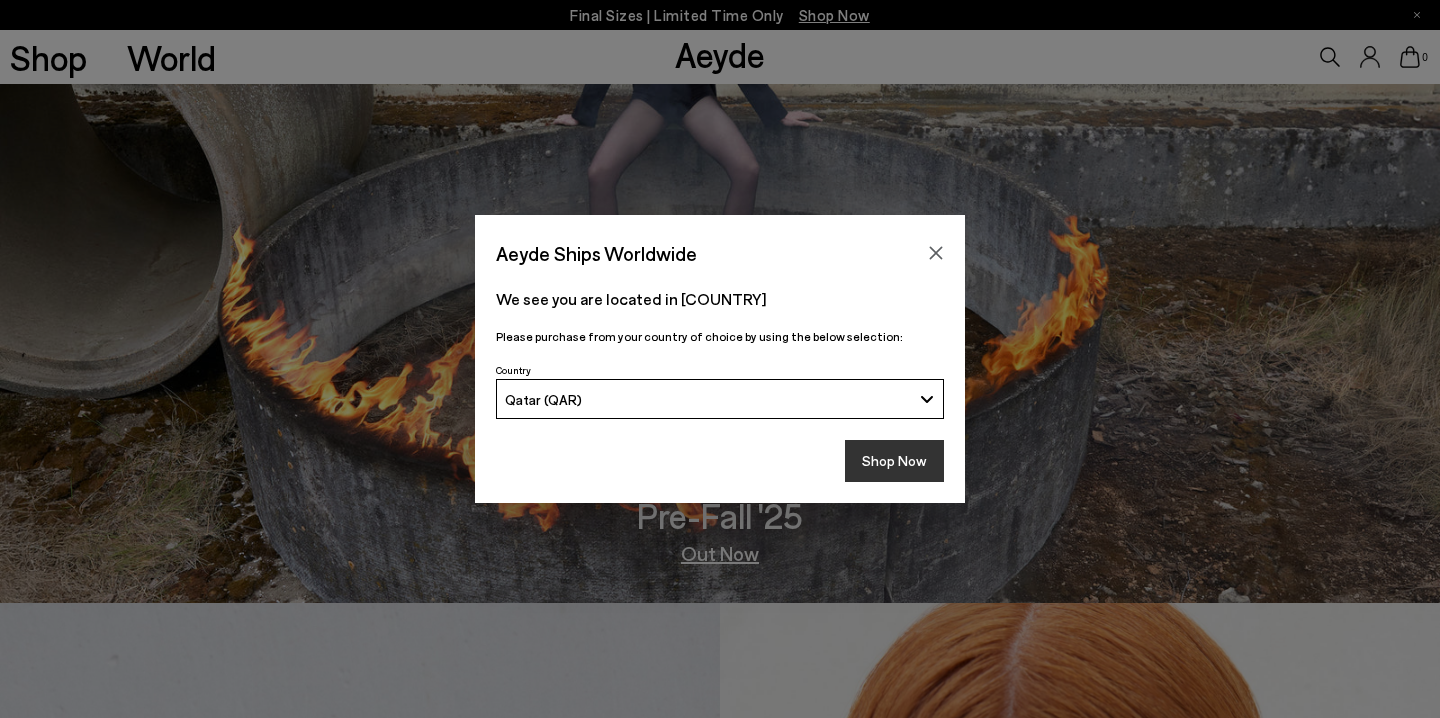 click on "Shop Now" at bounding box center (894, 461) 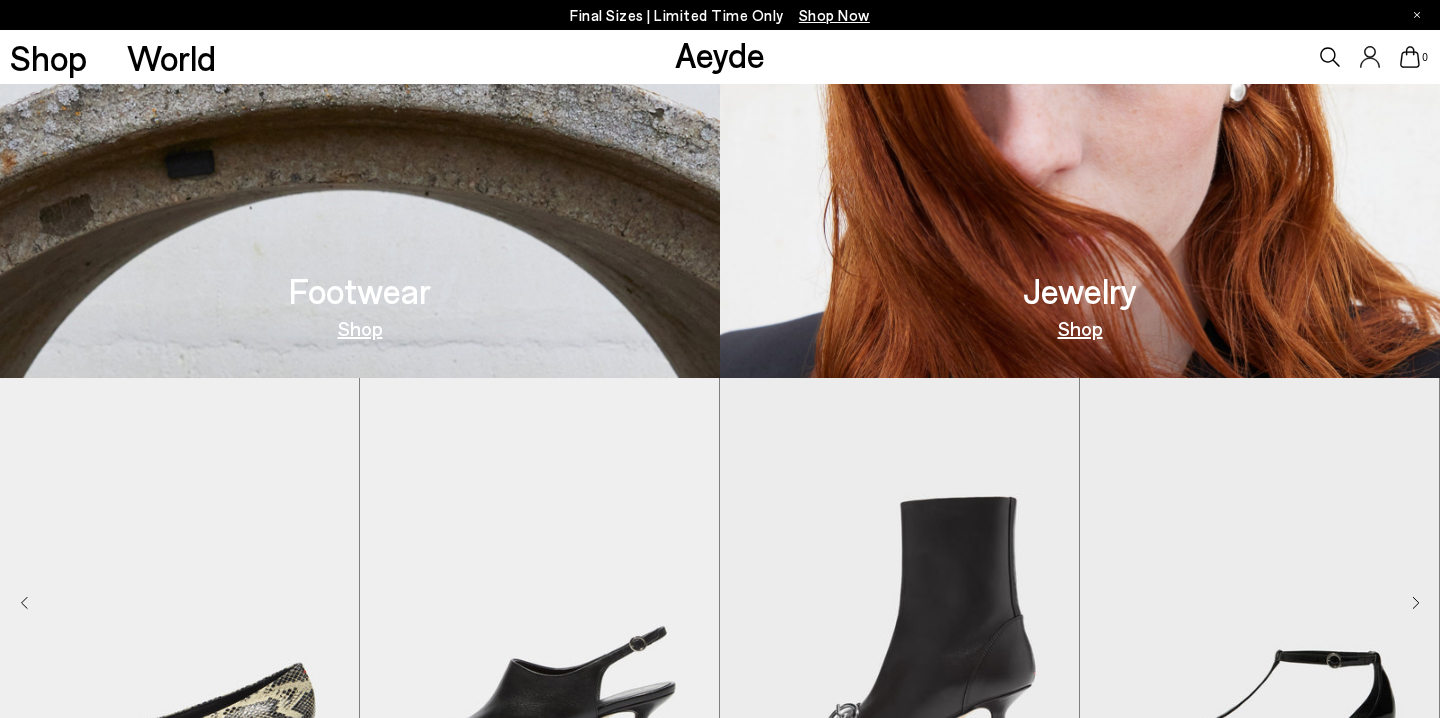 scroll, scrollTop: 962, scrollLeft: 0, axis: vertical 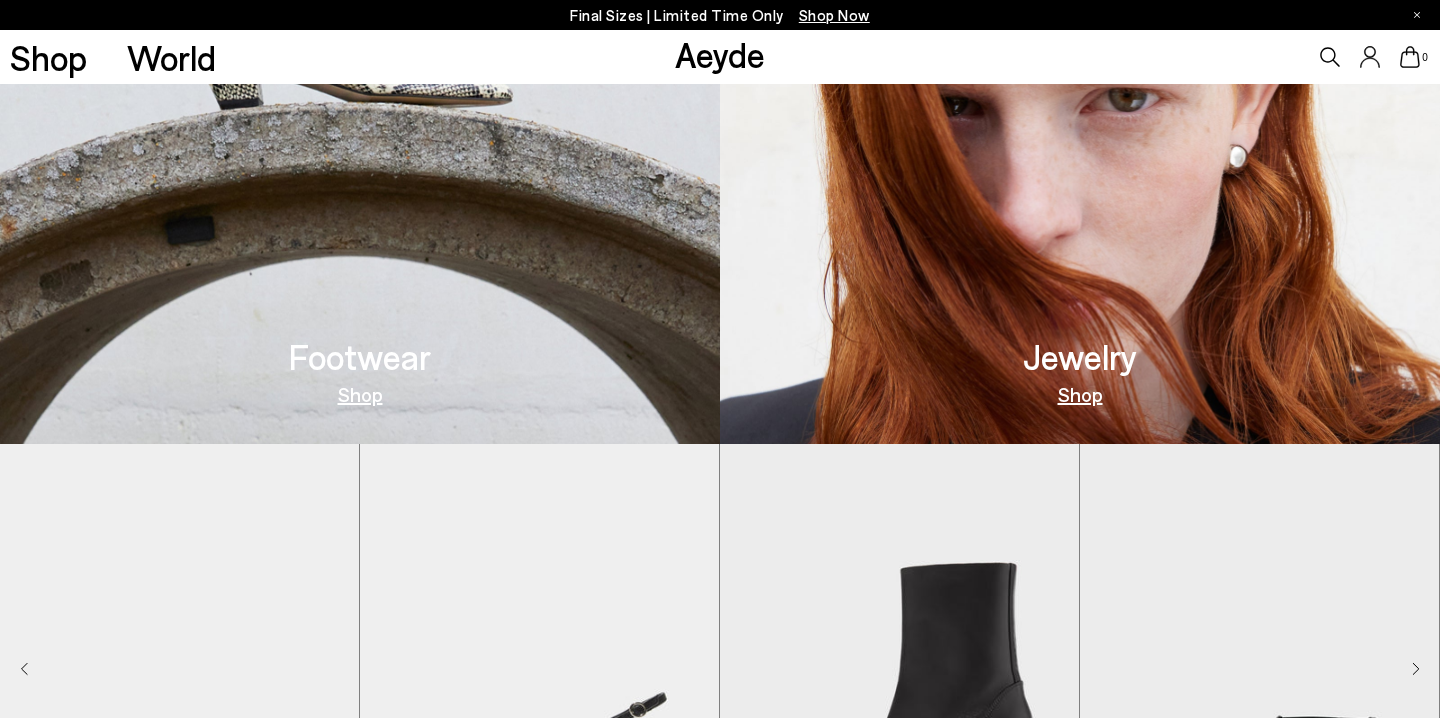 click on "Shop" at bounding box center (360, 394) 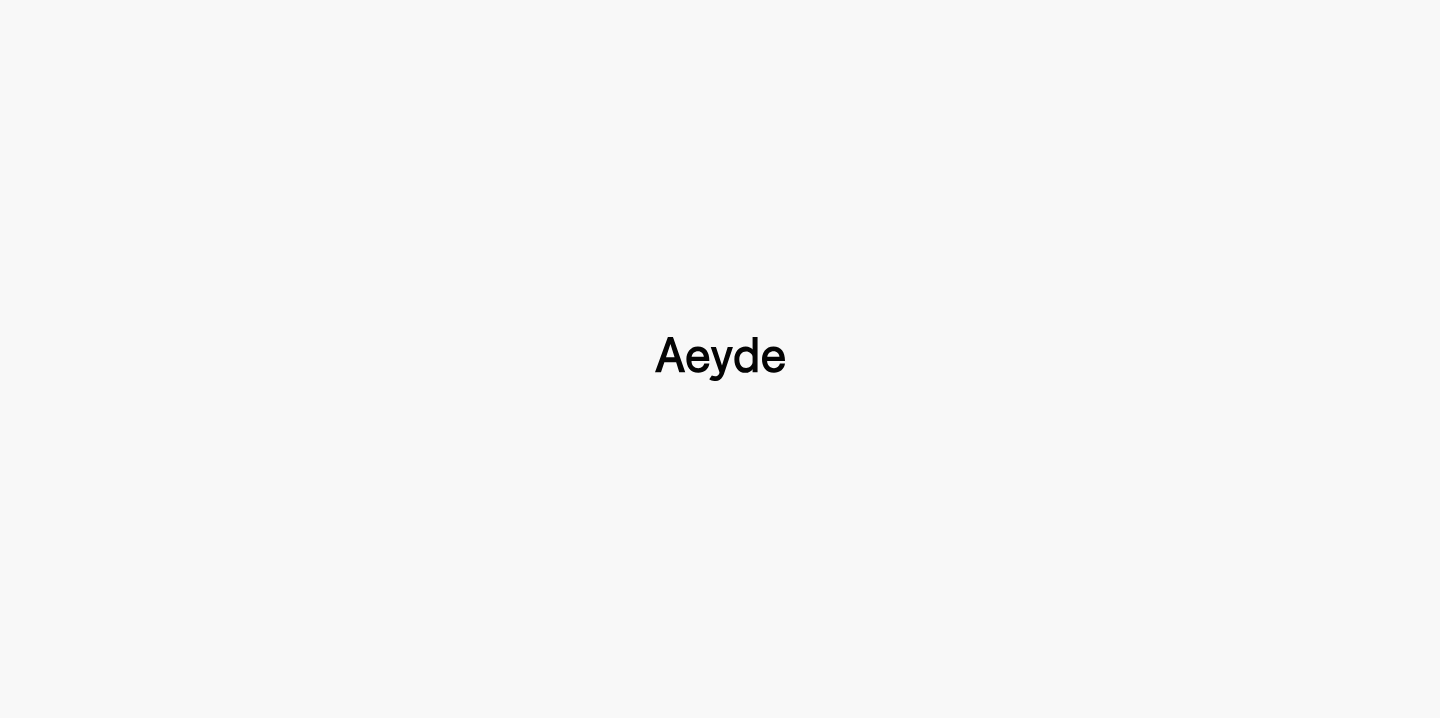type 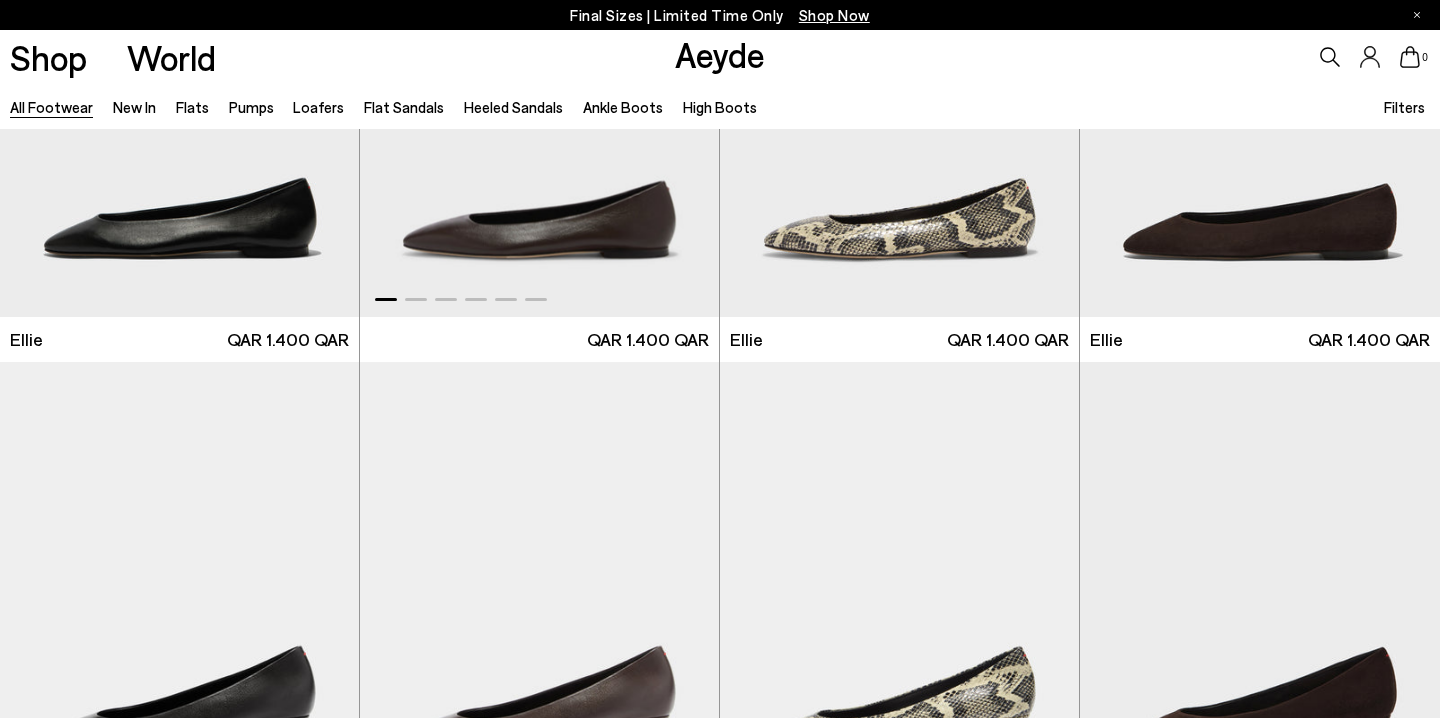 scroll, scrollTop: 263, scrollLeft: 0, axis: vertical 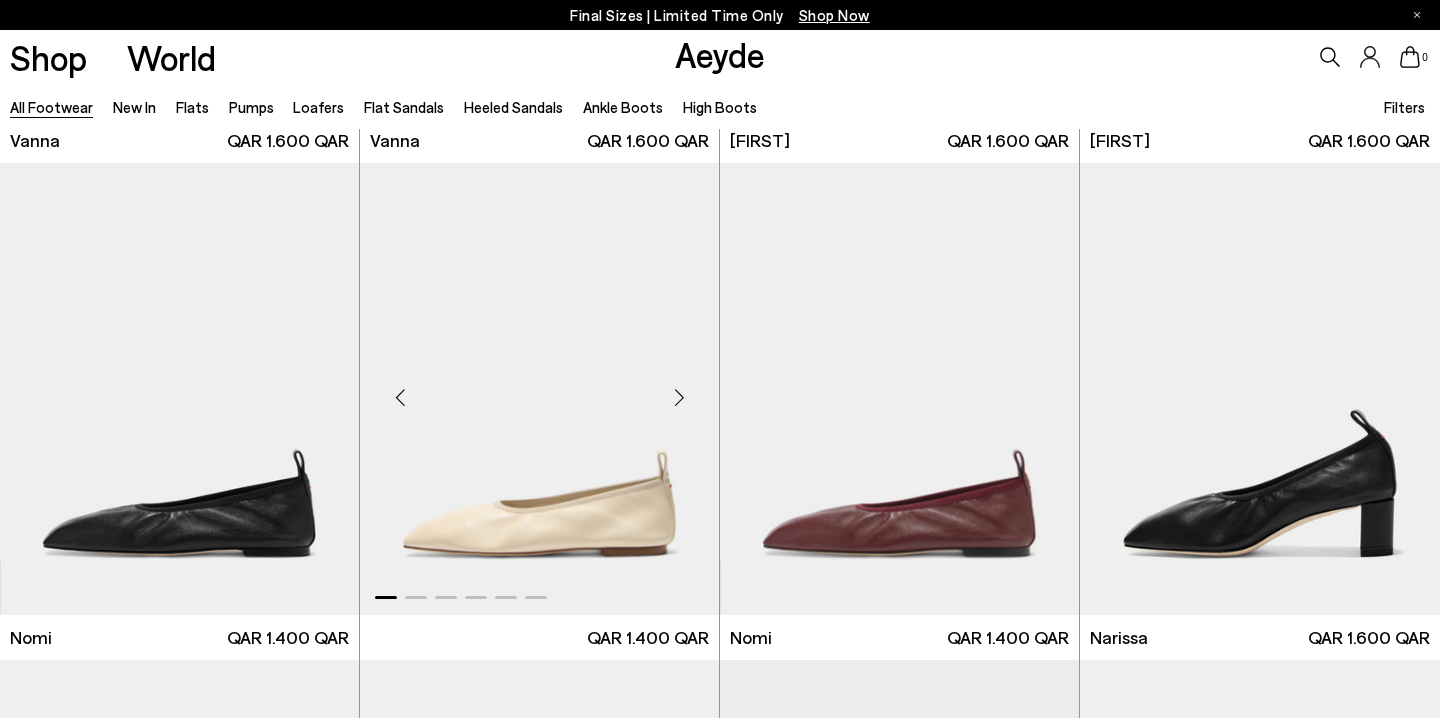 click at bounding box center (539, 388) 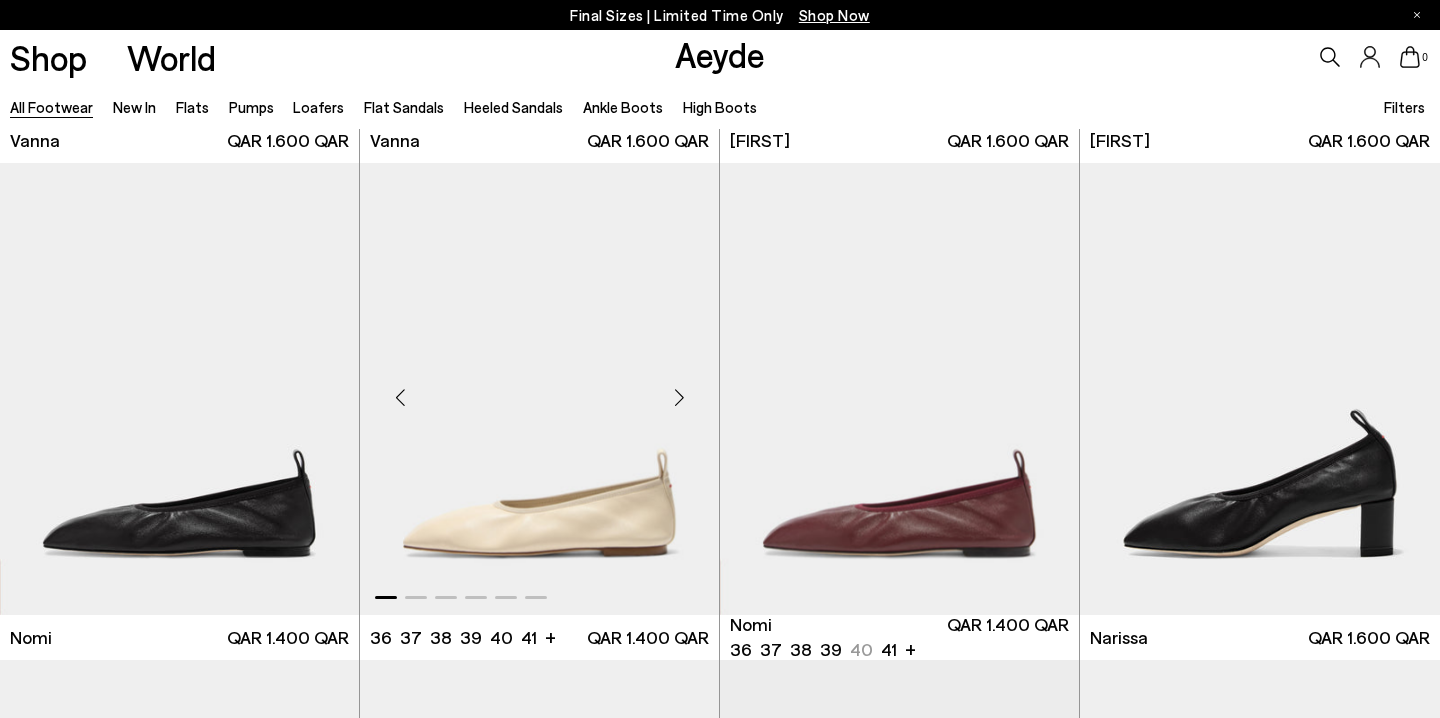 scroll, scrollTop: 1597, scrollLeft: 0, axis: vertical 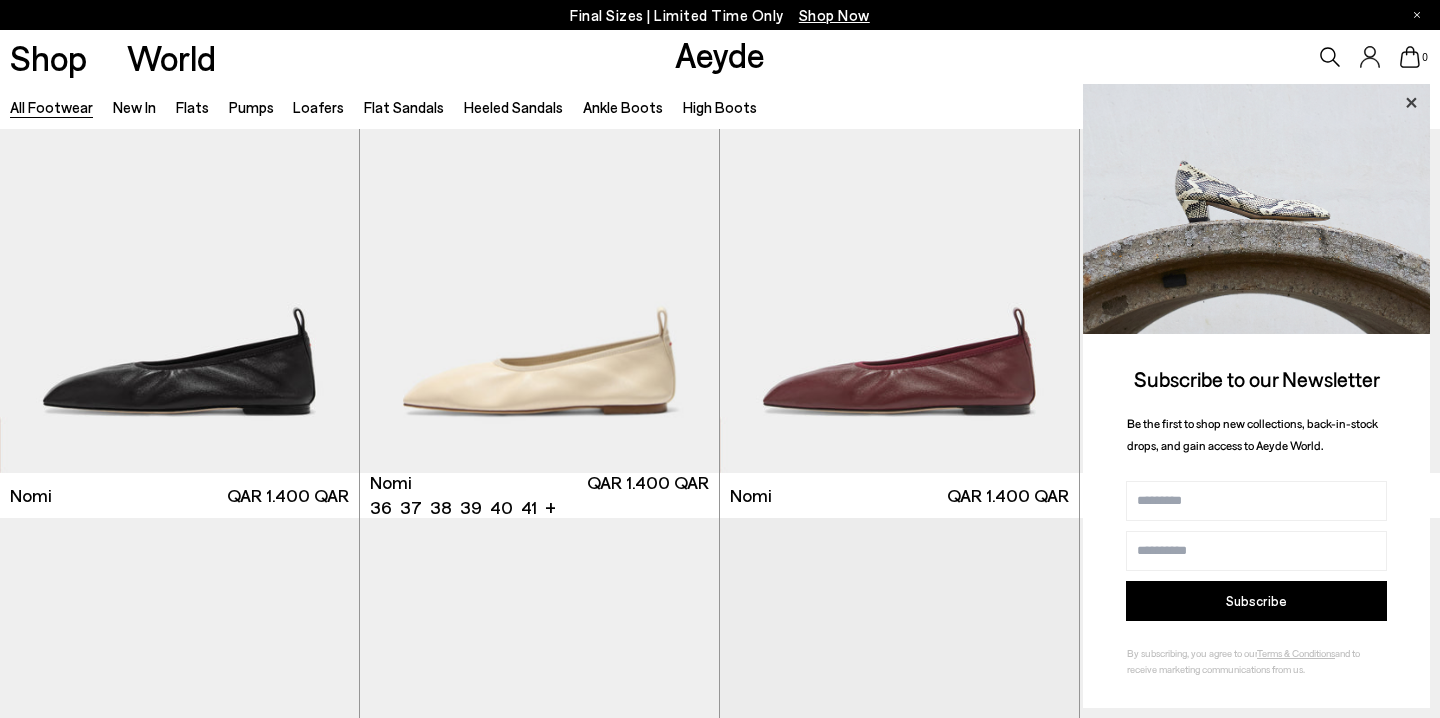 click 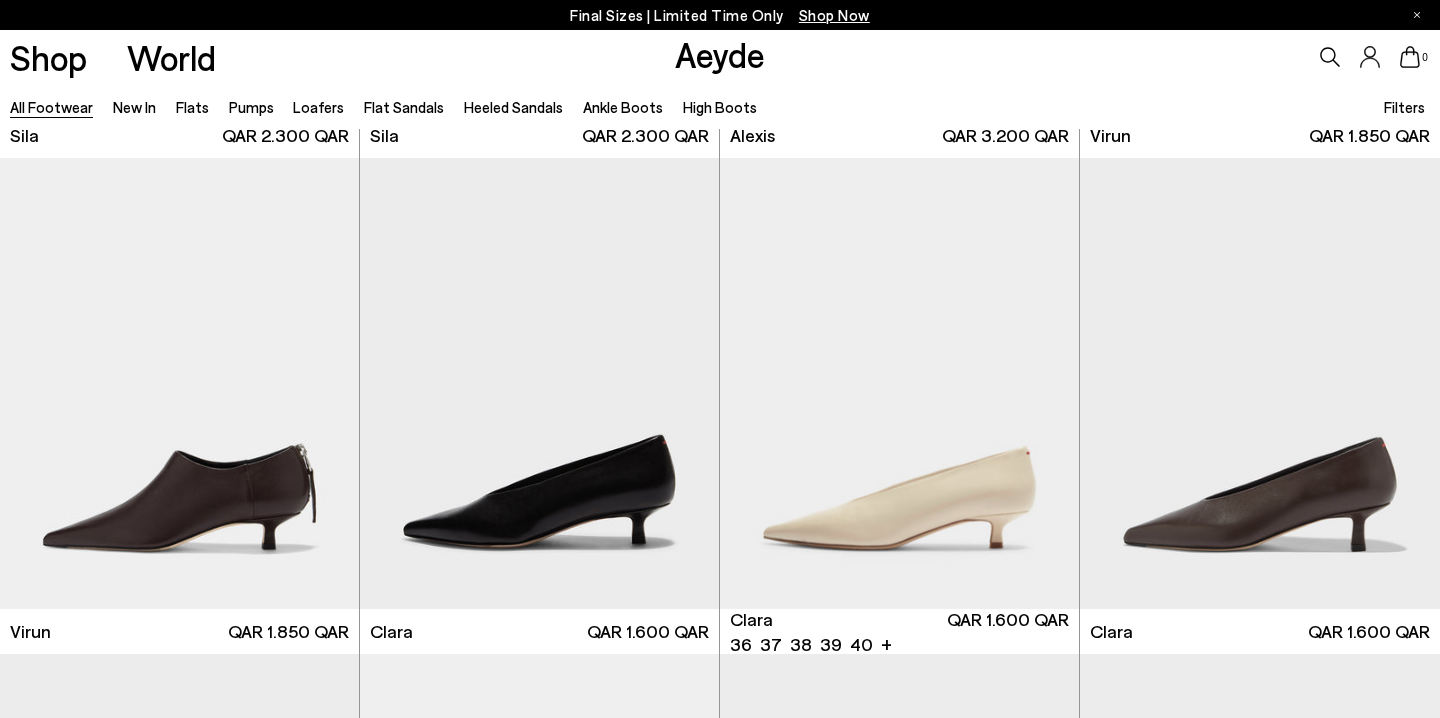 scroll, scrollTop: 3473, scrollLeft: 0, axis: vertical 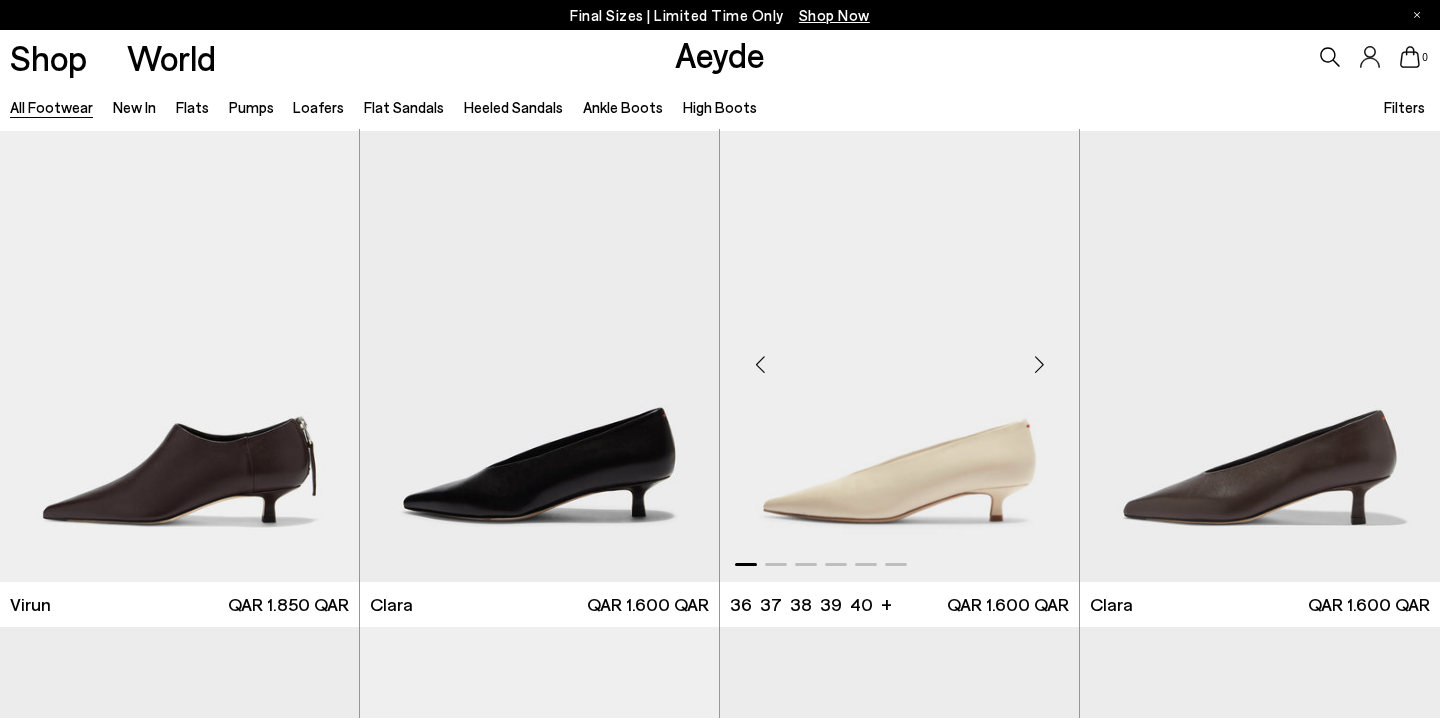 click at bounding box center [1039, 365] 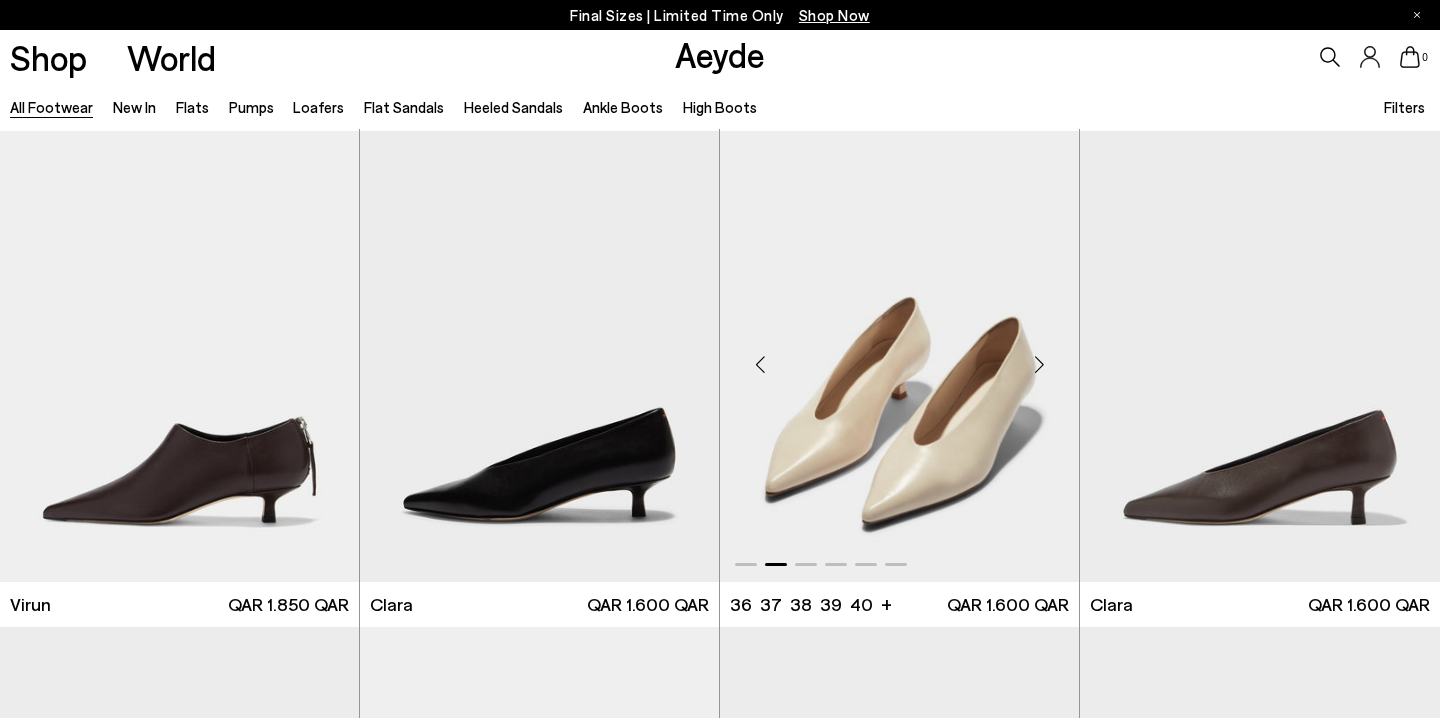 click at bounding box center (1039, 365) 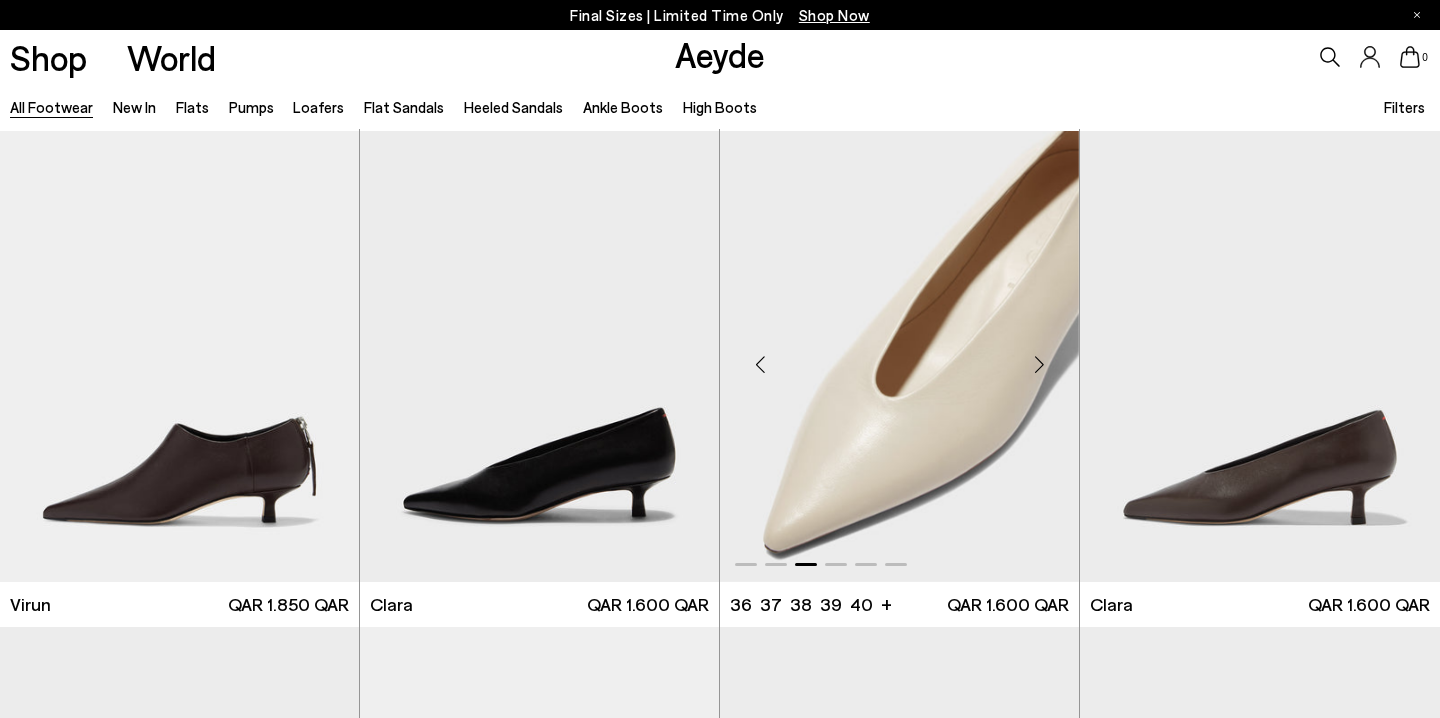click at bounding box center (1039, 365) 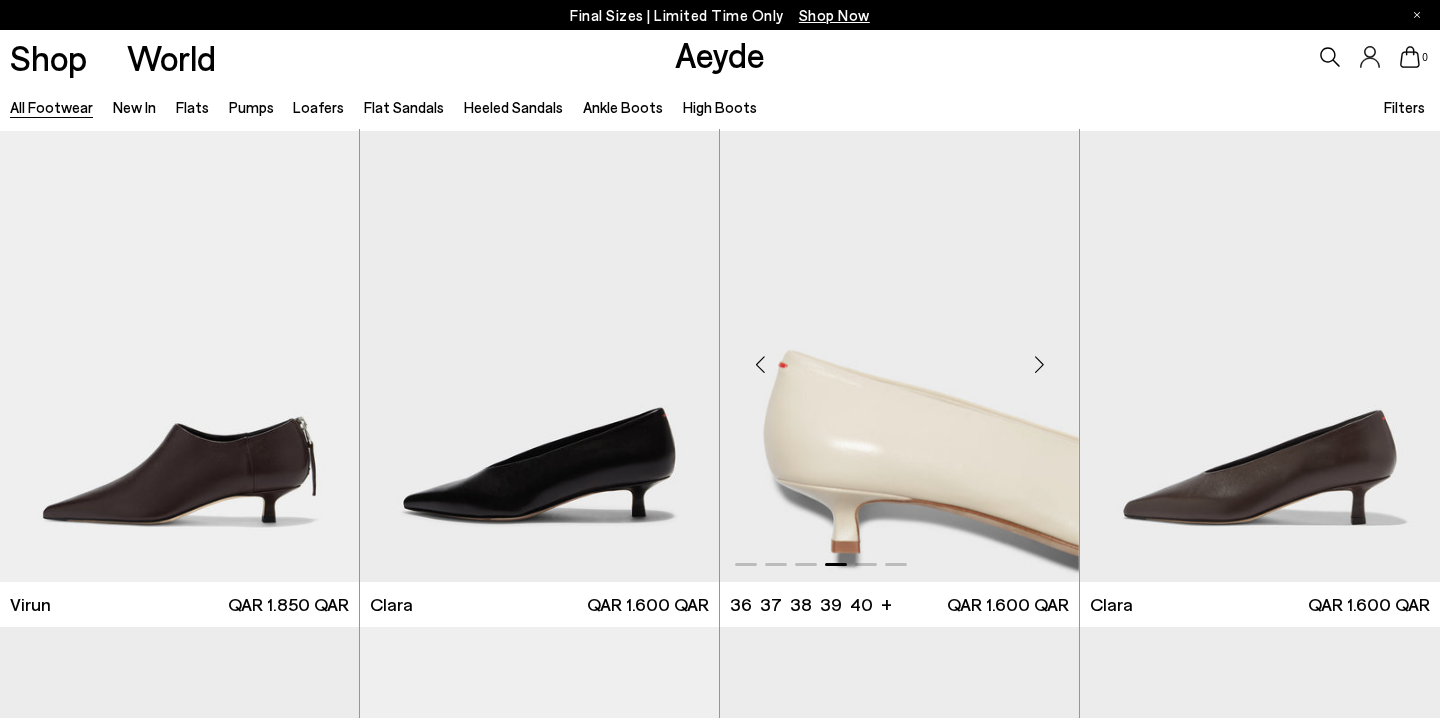 click at bounding box center [1039, 365] 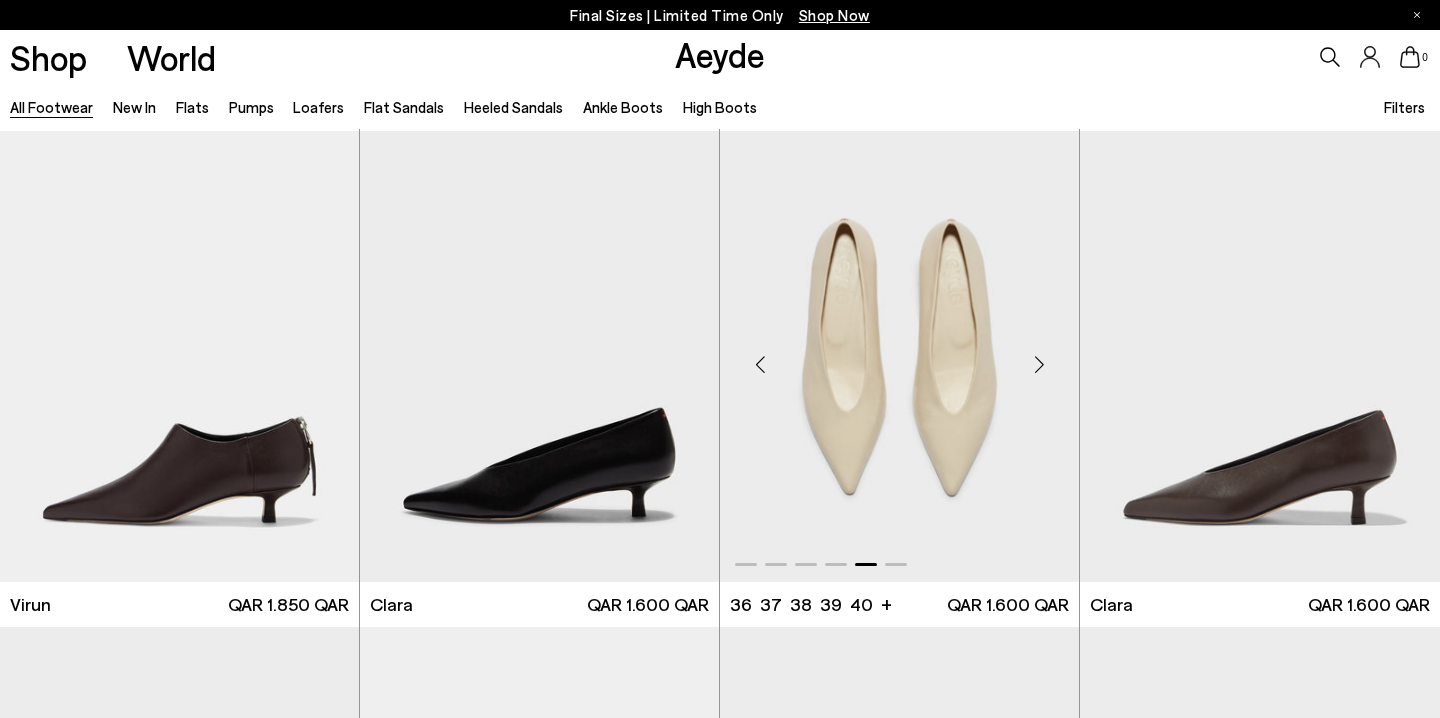 click at bounding box center [1039, 365] 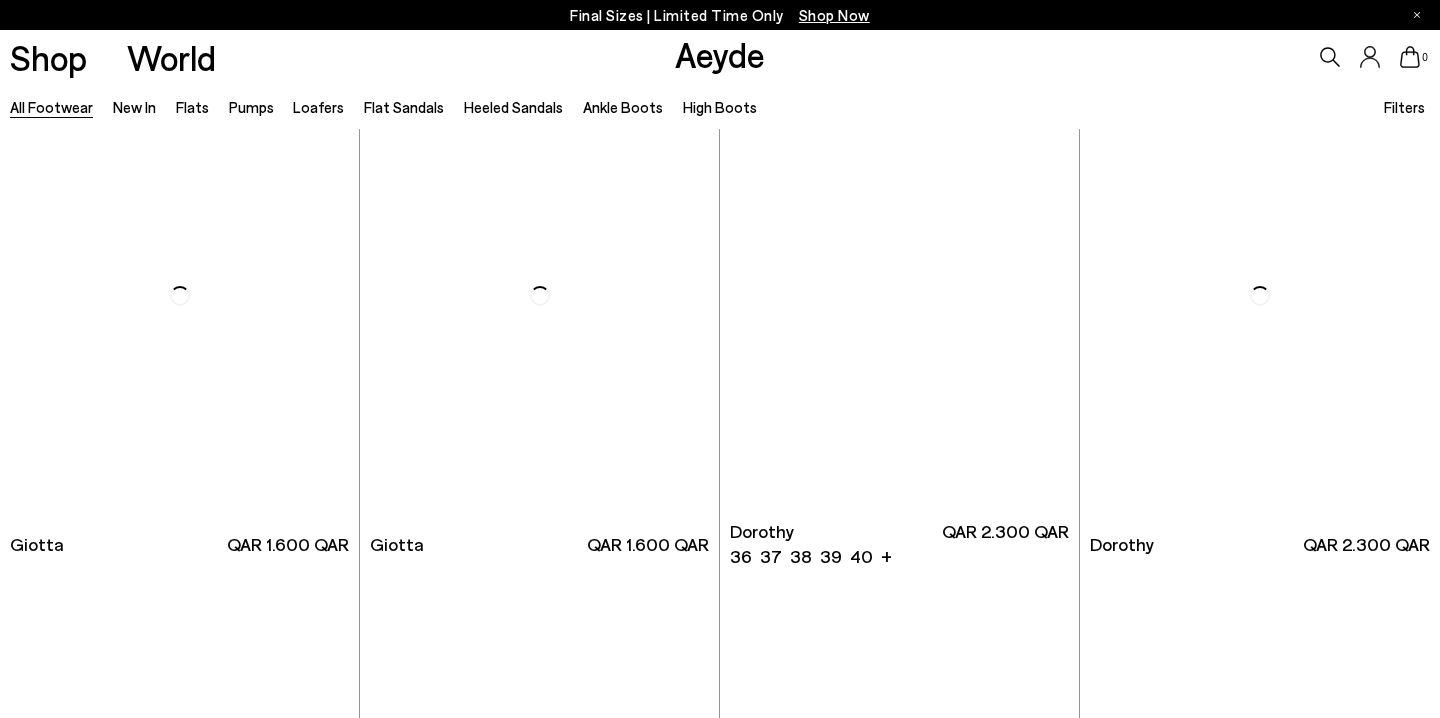 scroll, scrollTop: 6517, scrollLeft: 0, axis: vertical 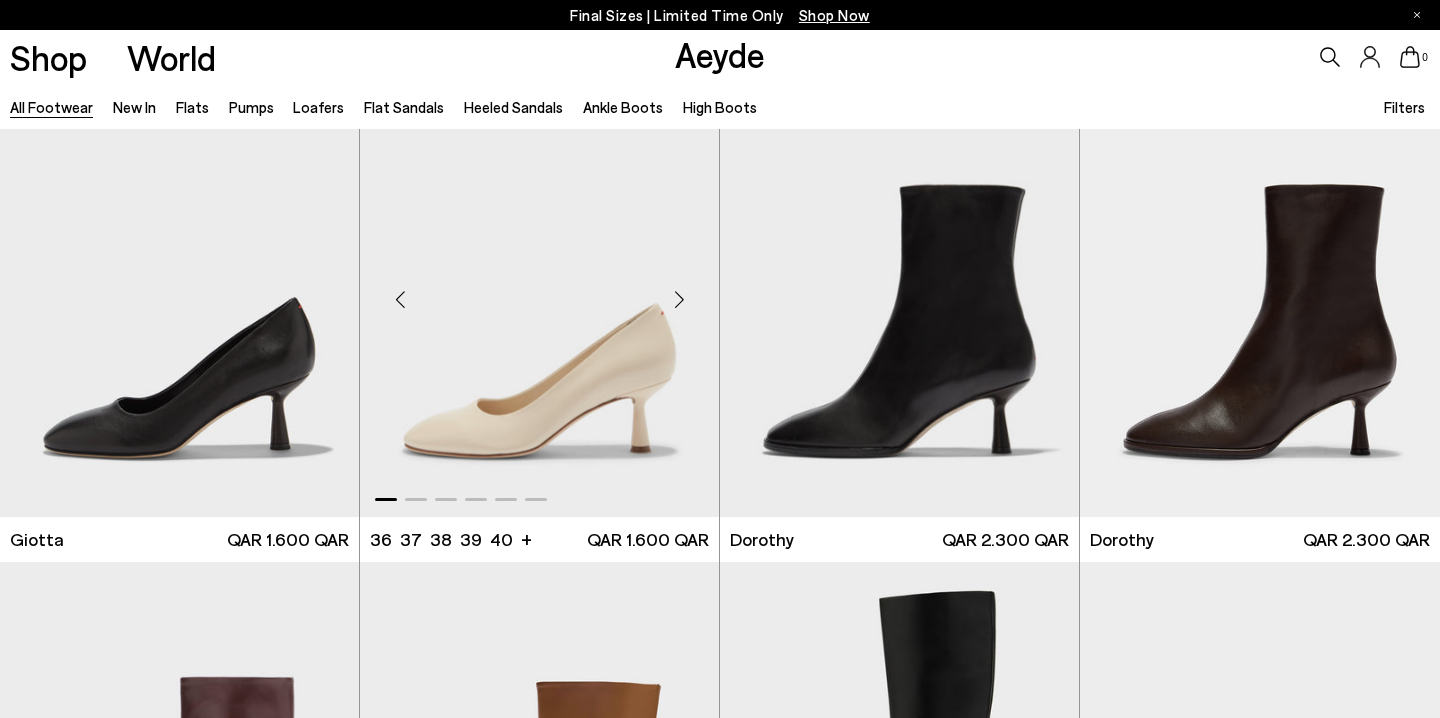 click at bounding box center (679, 299) 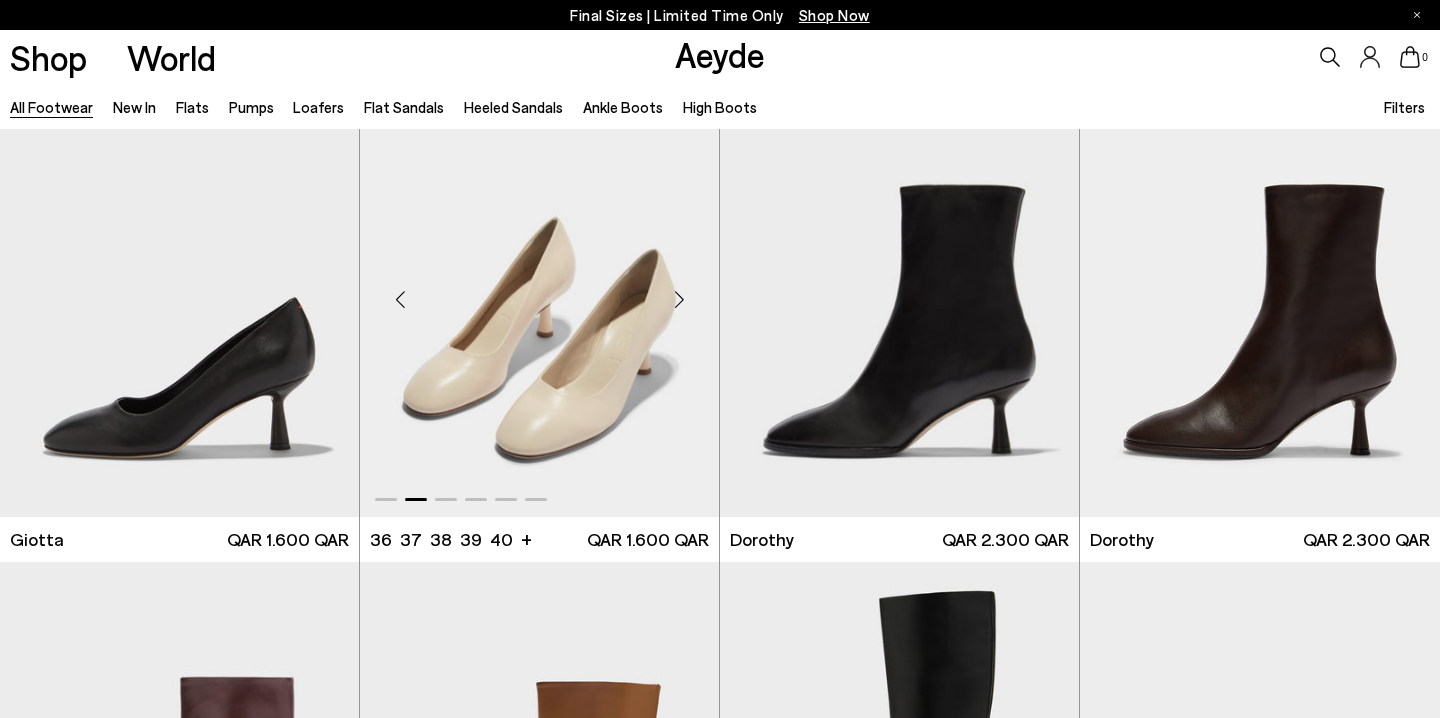 click at bounding box center [679, 299] 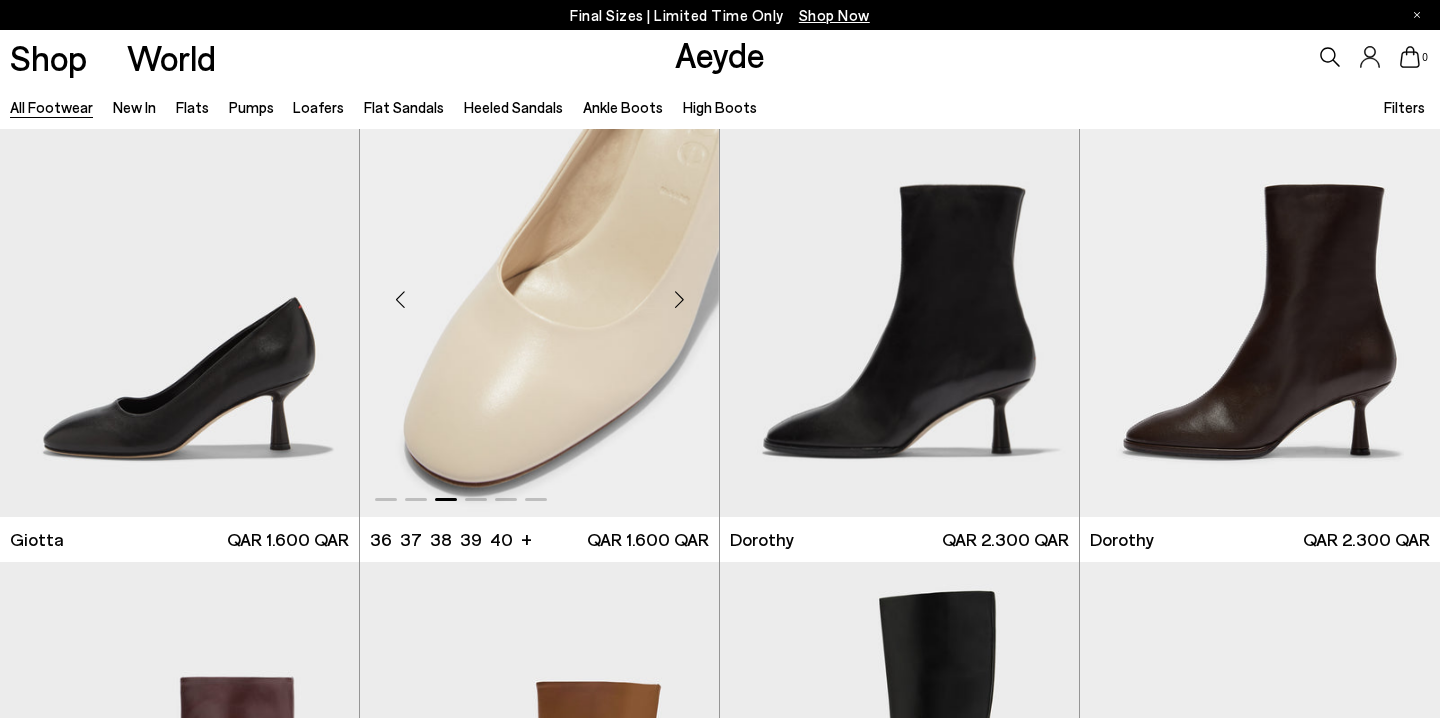 click at bounding box center (679, 299) 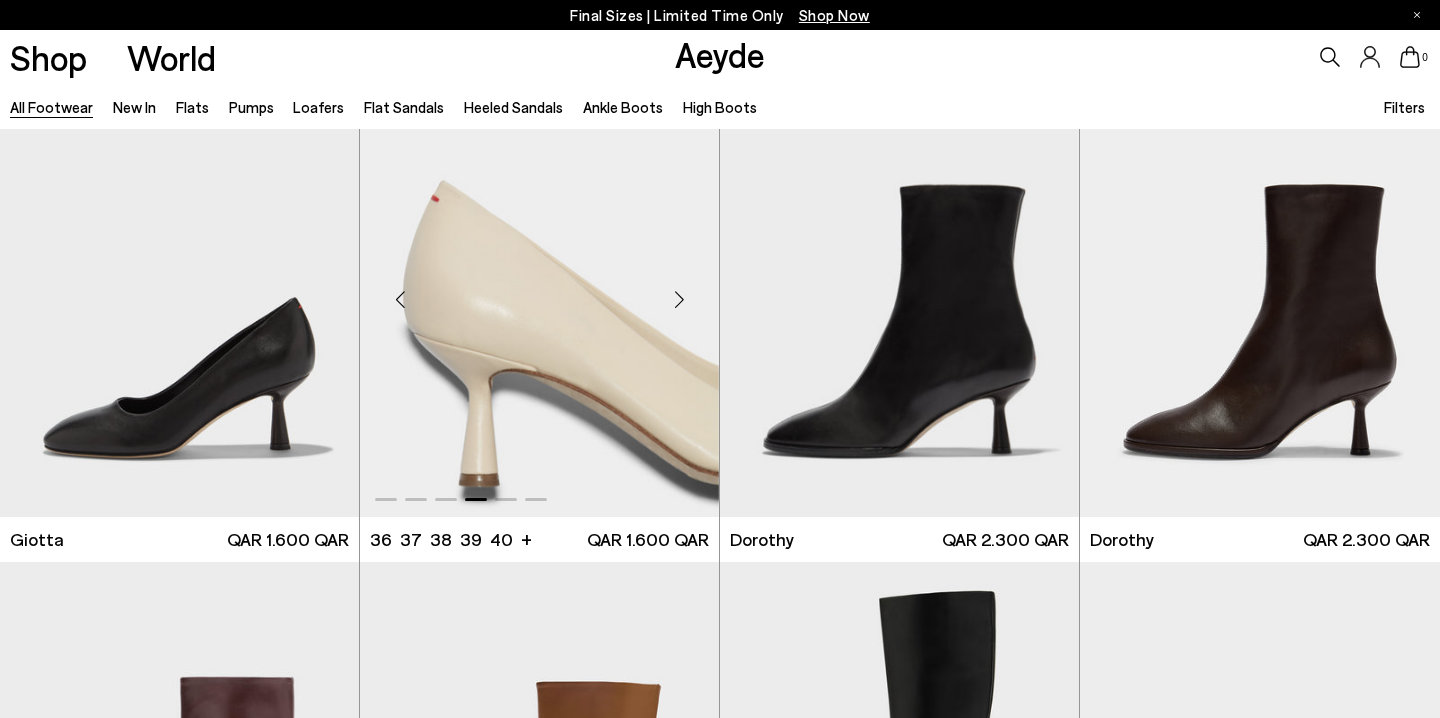 click at bounding box center (679, 299) 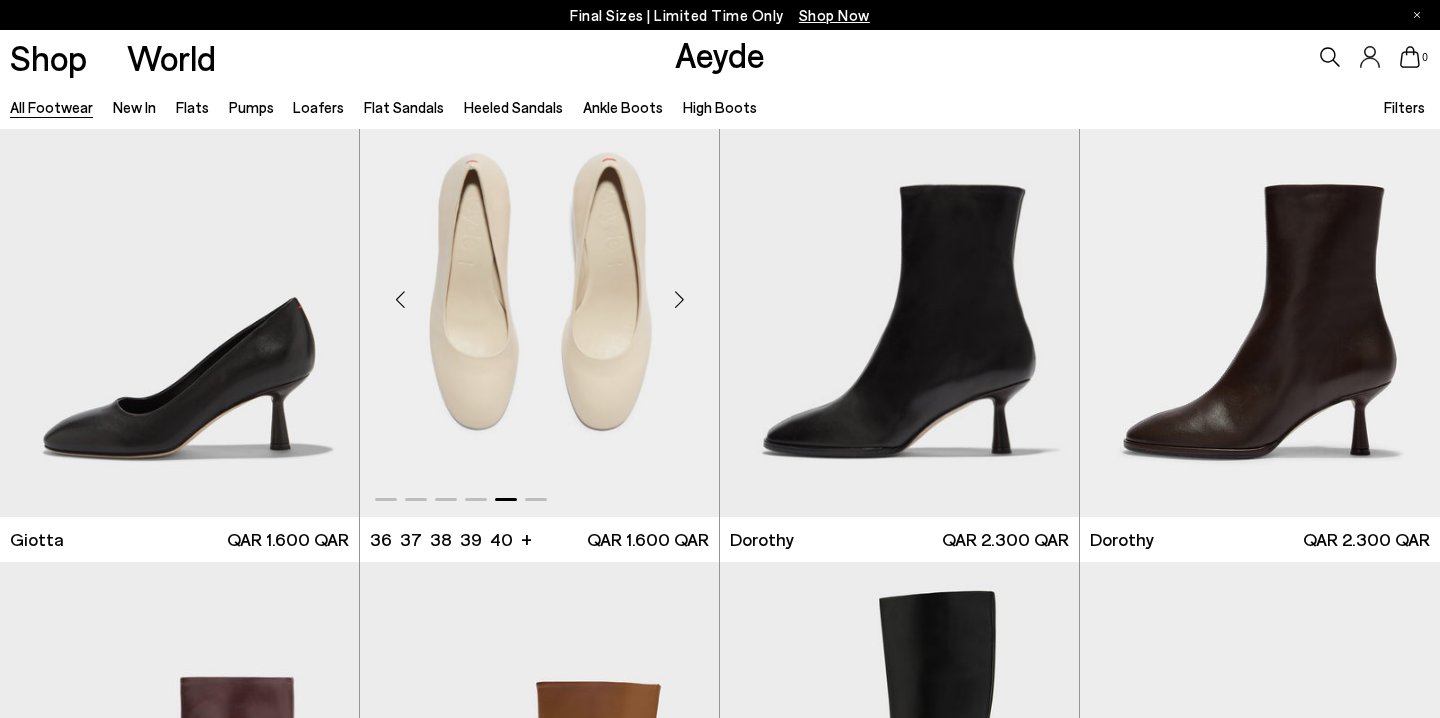 click at bounding box center [679, 299] 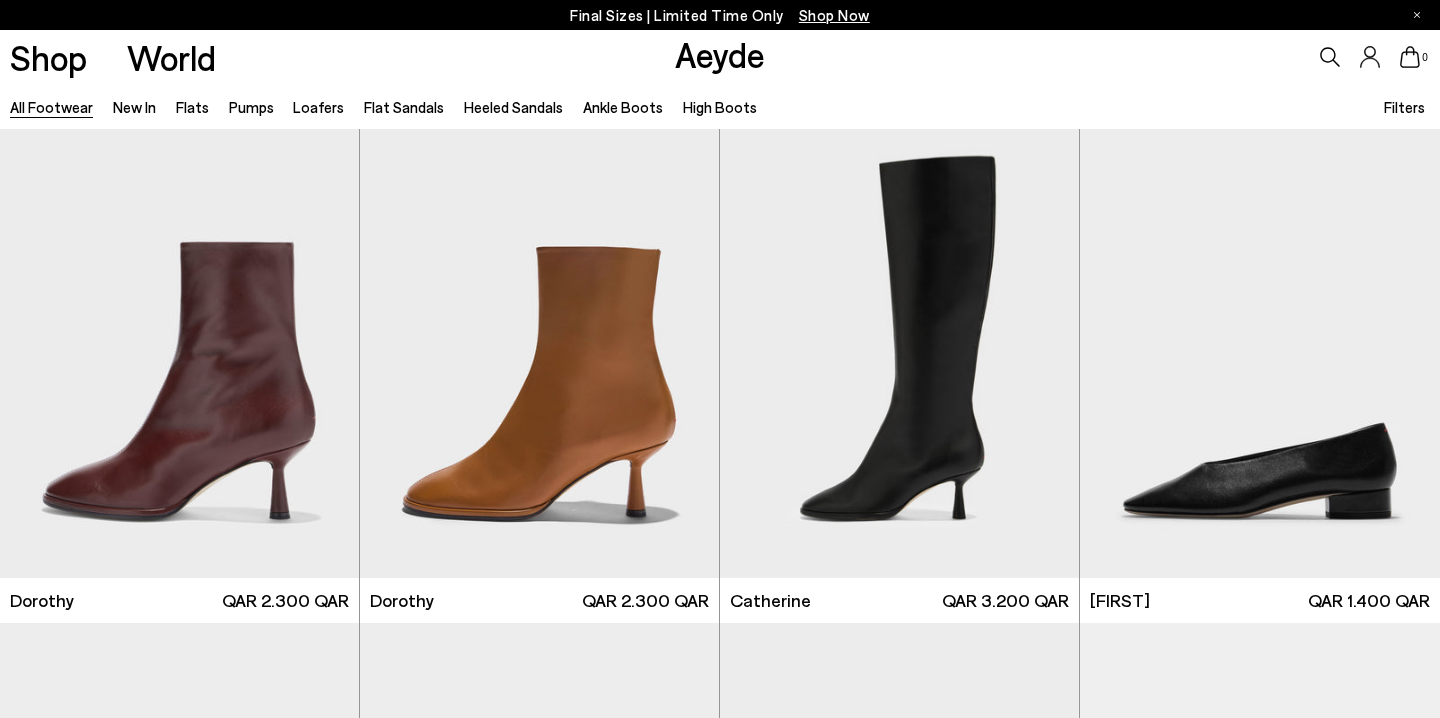 scroll, scrollTop: 7419, scrollLeft: 0, axis: vertical 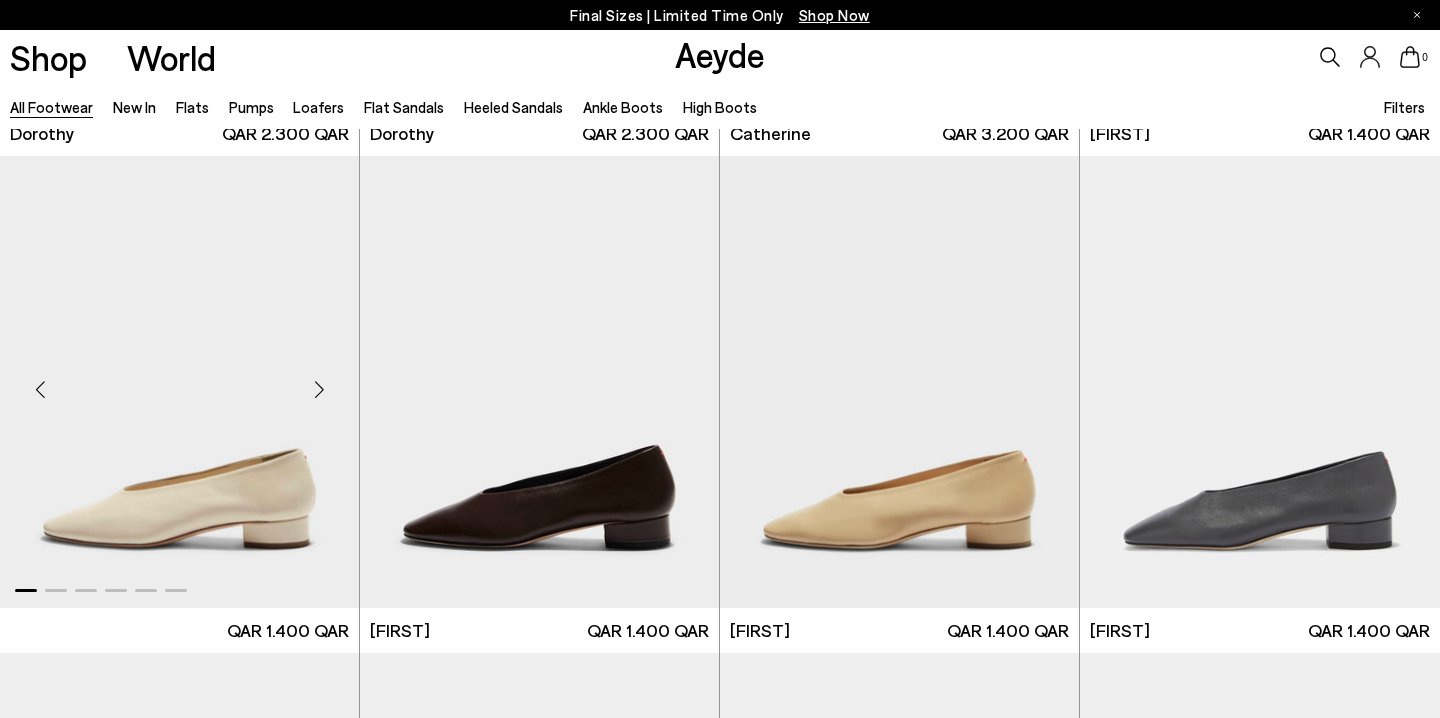 click at bounding box center [319, 390] 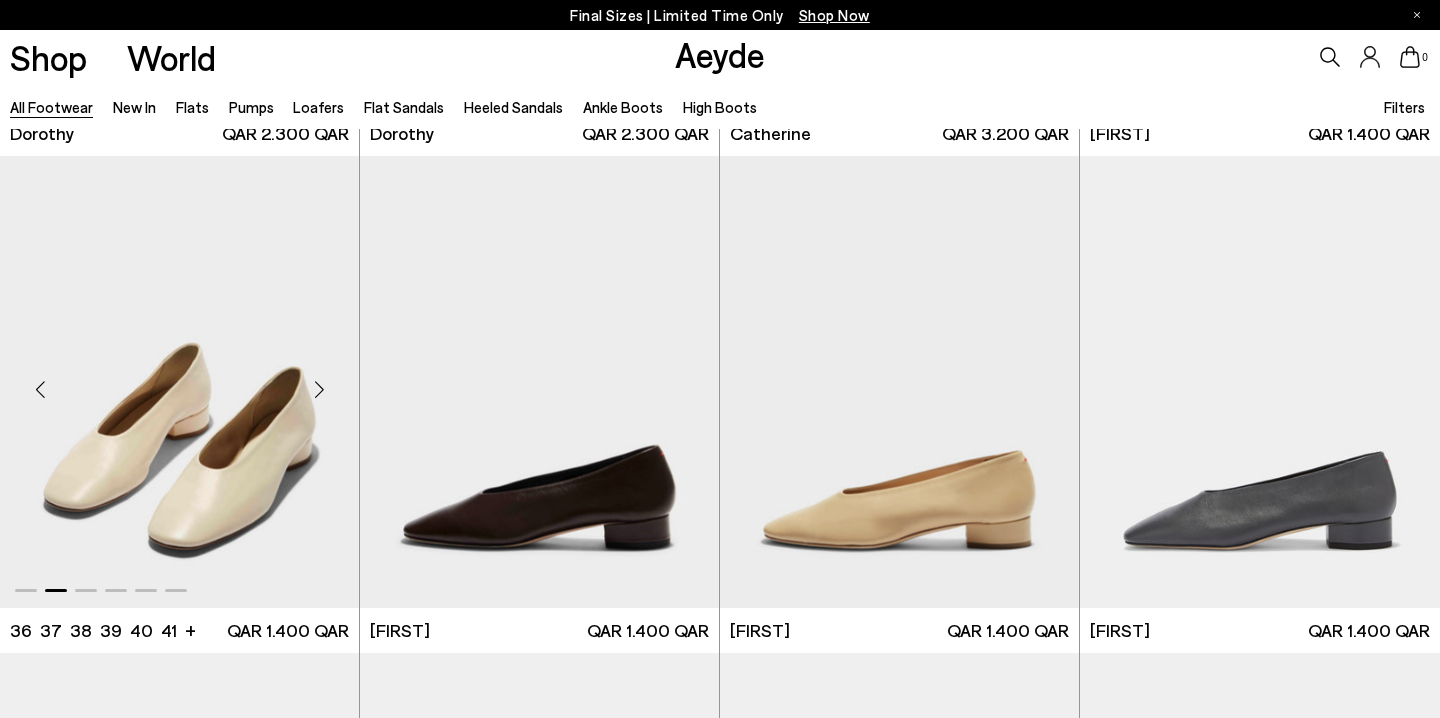 click at bounding box center (319, 390) 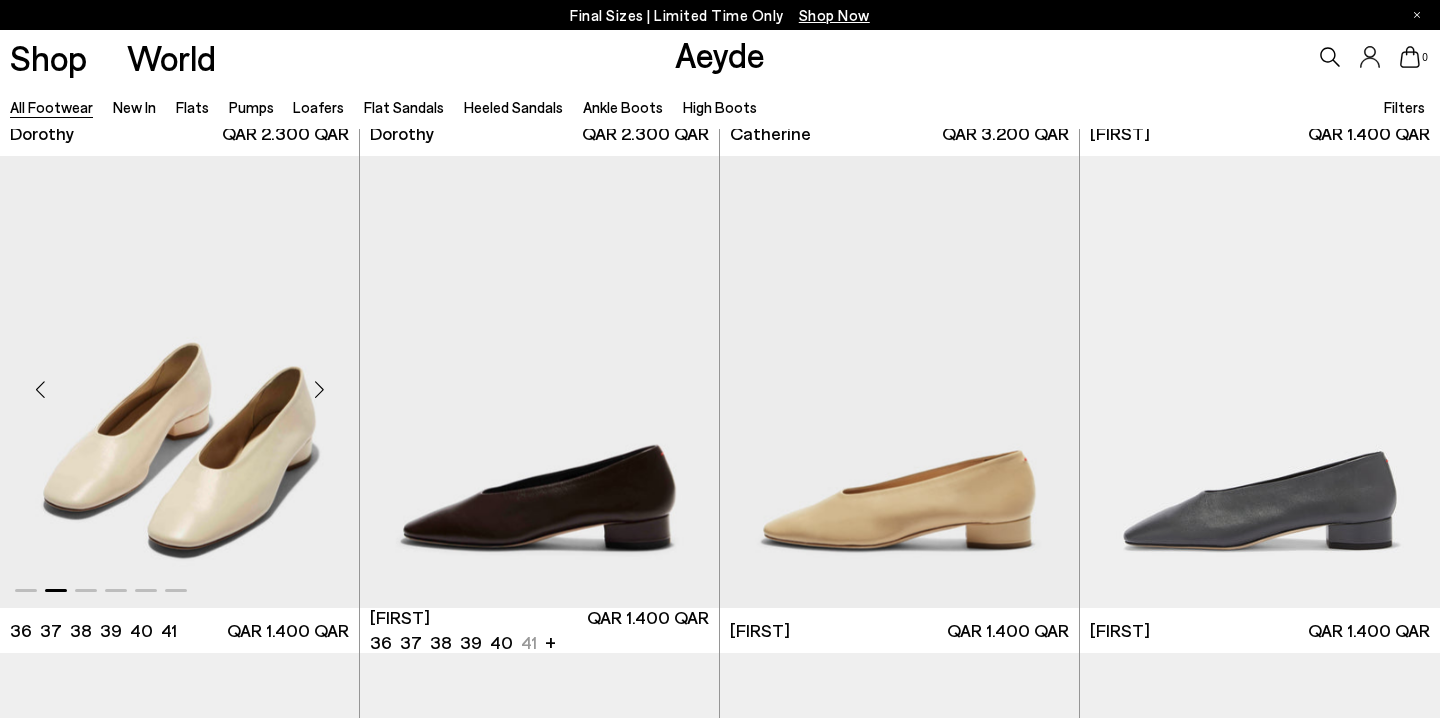 scroll, scrollTop: 7472, scrollLeft: 0, axis: vertical 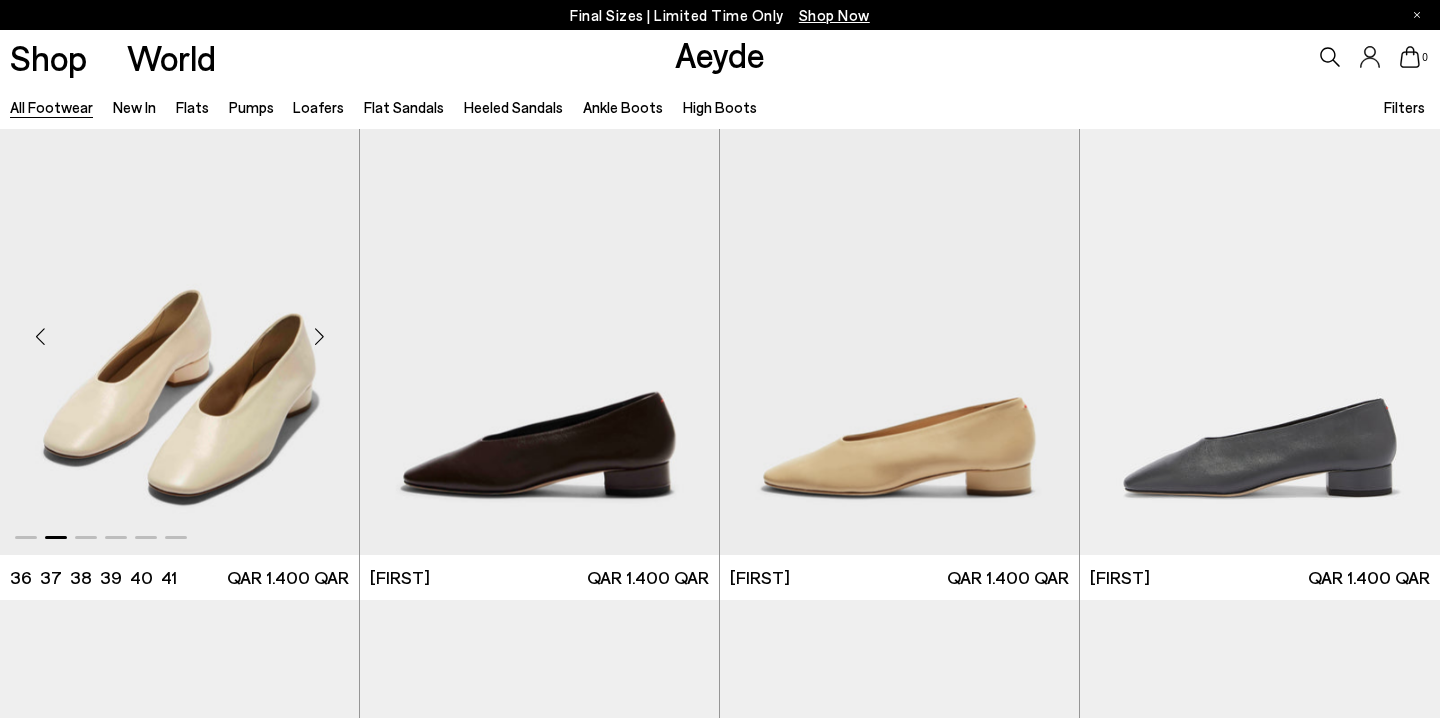 click at bounding box center (319, 337) 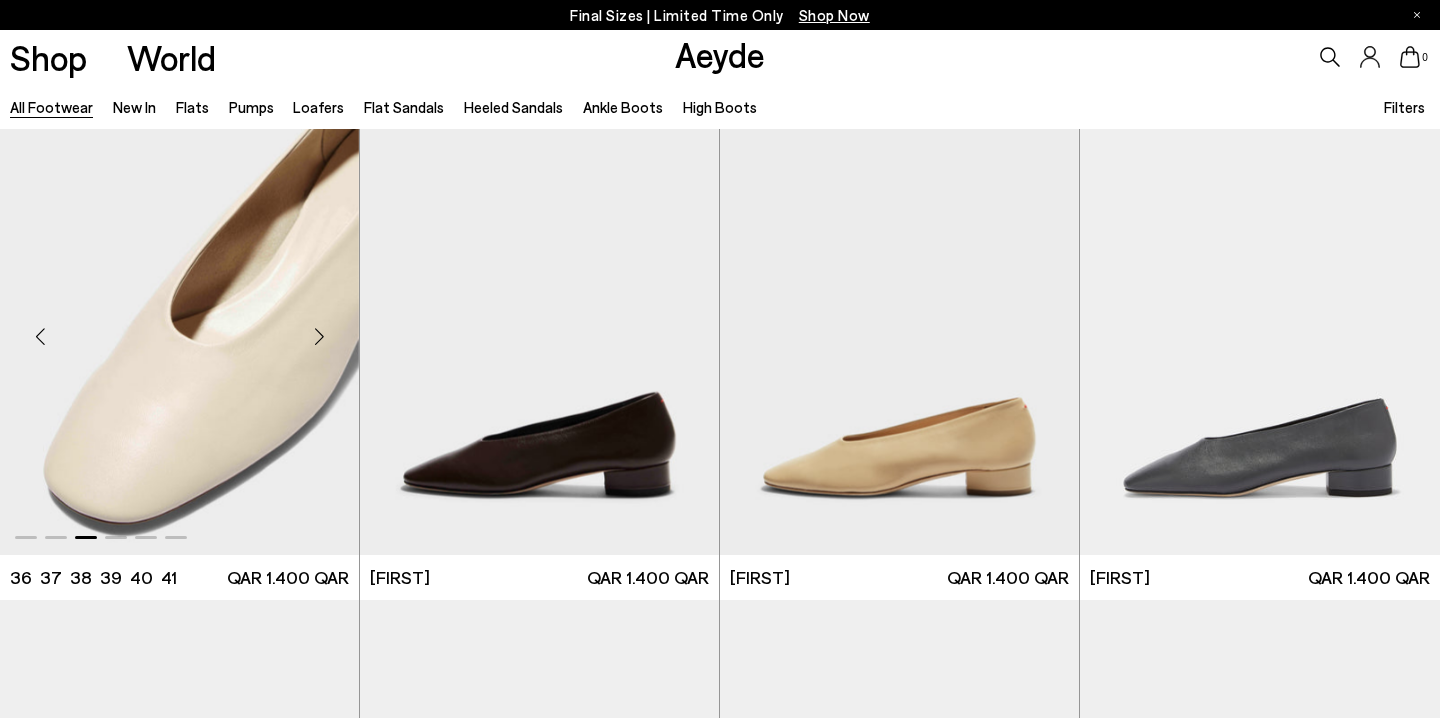 click at bounding box center (319, 337) 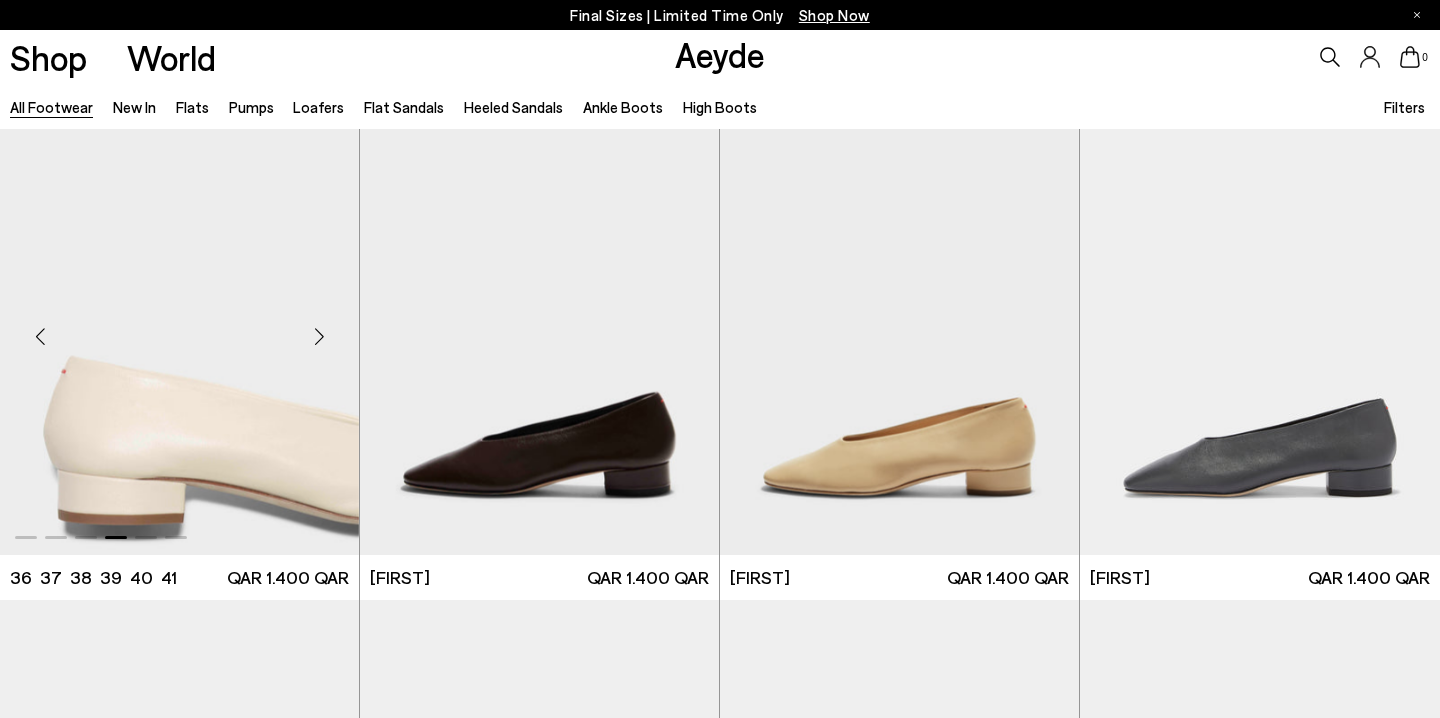 click at bounding box center (319, 337) 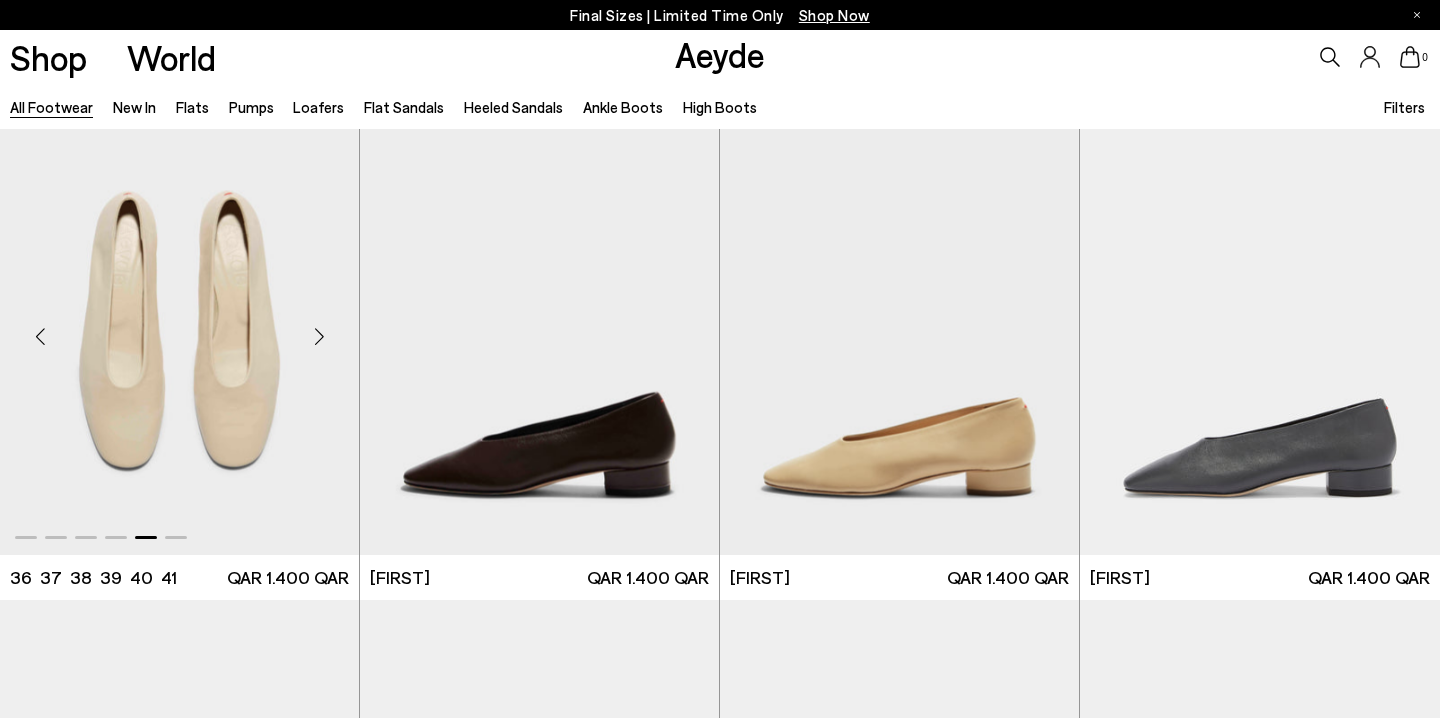 click at bounding box center (319, 337) 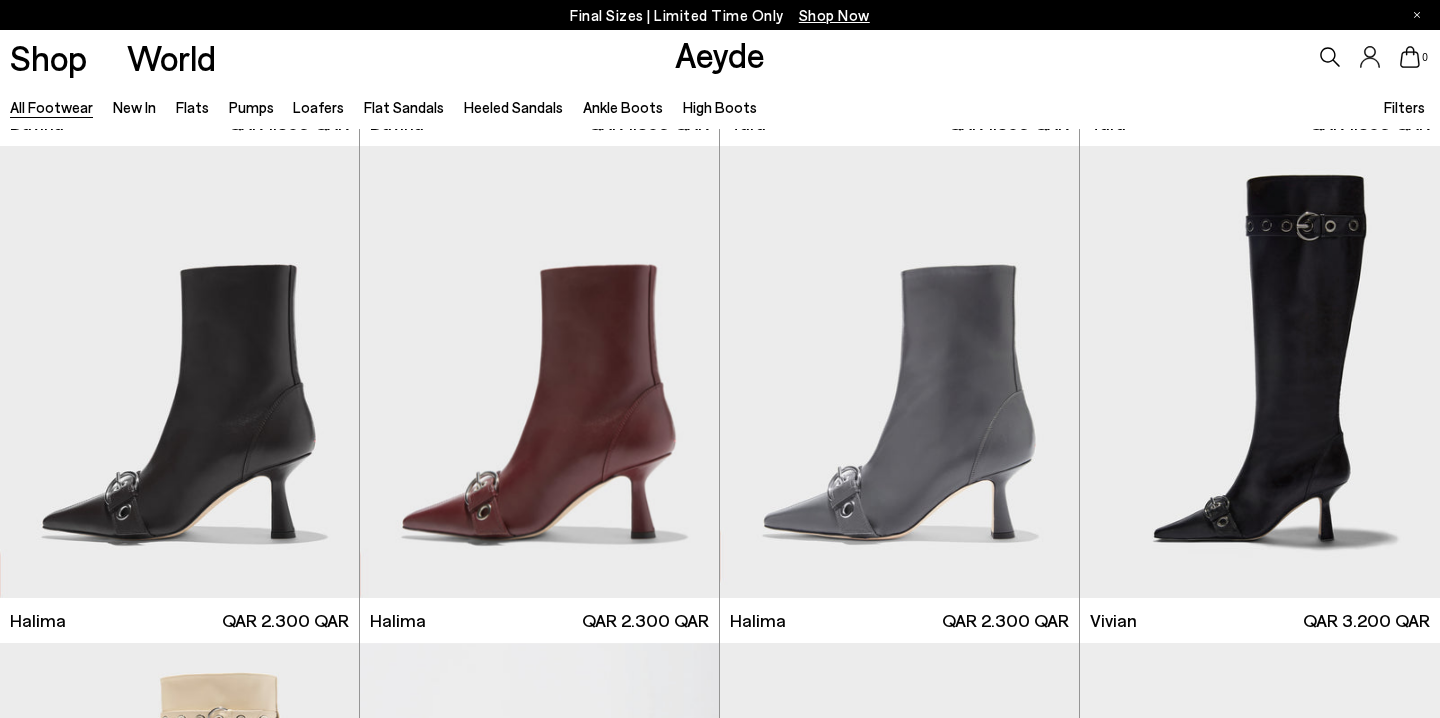 scroll, scrollTop: 9561, scrollLeft: 0, axis: vertical 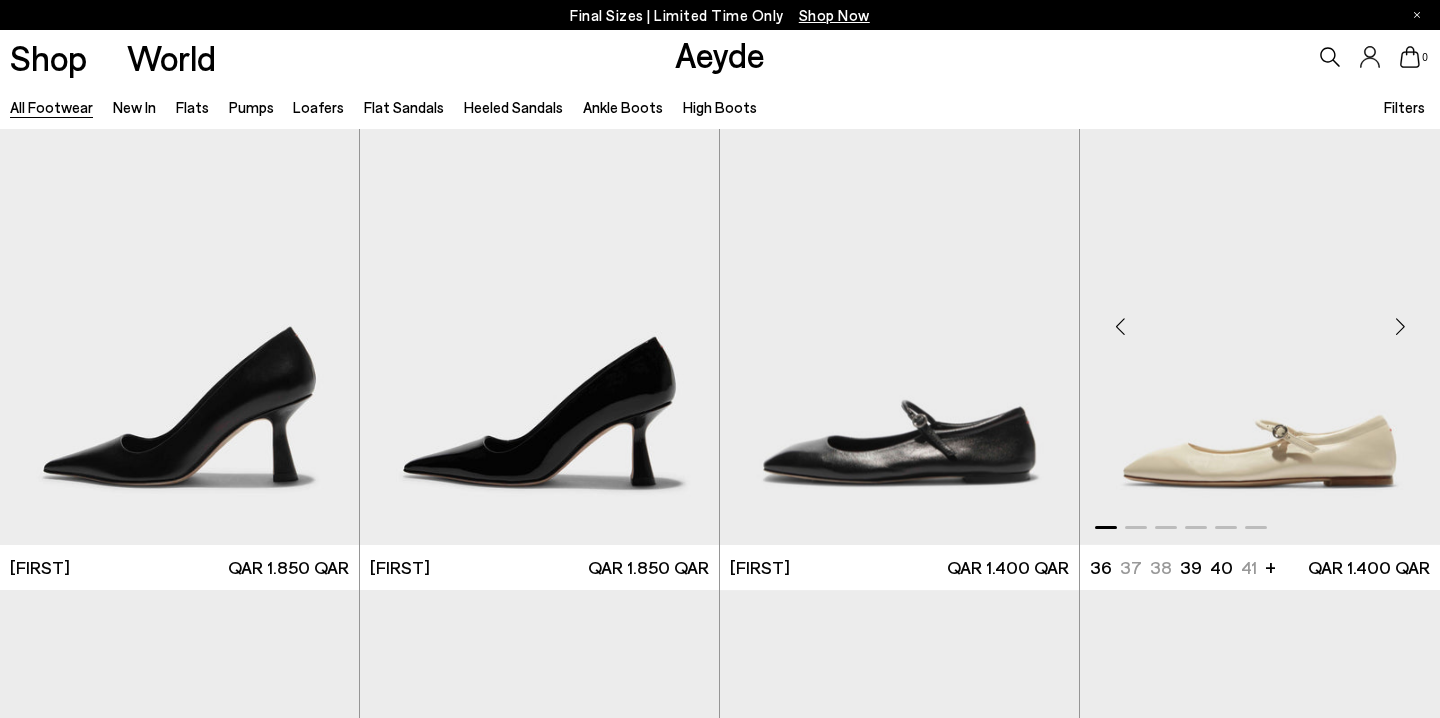 click at bounding box center (1400, 327) 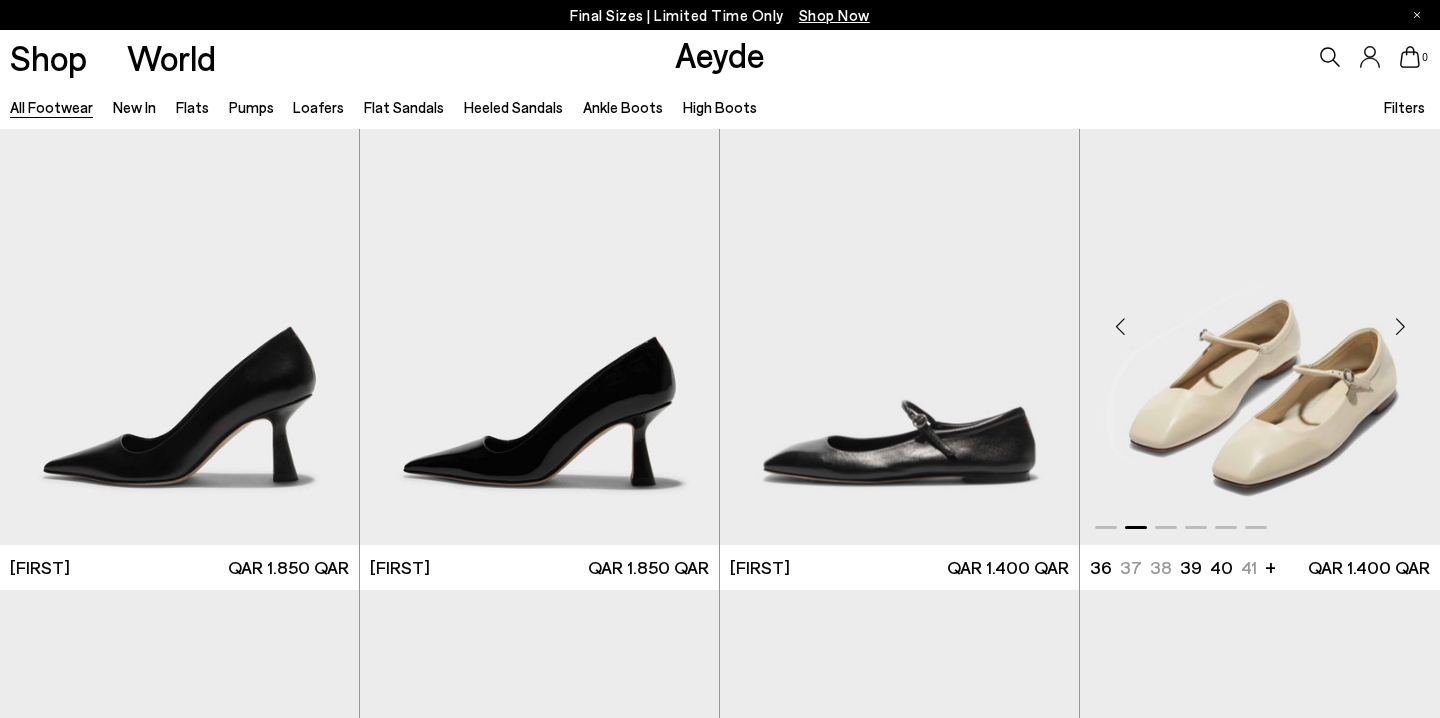 click at bounding box center (1400, 327) 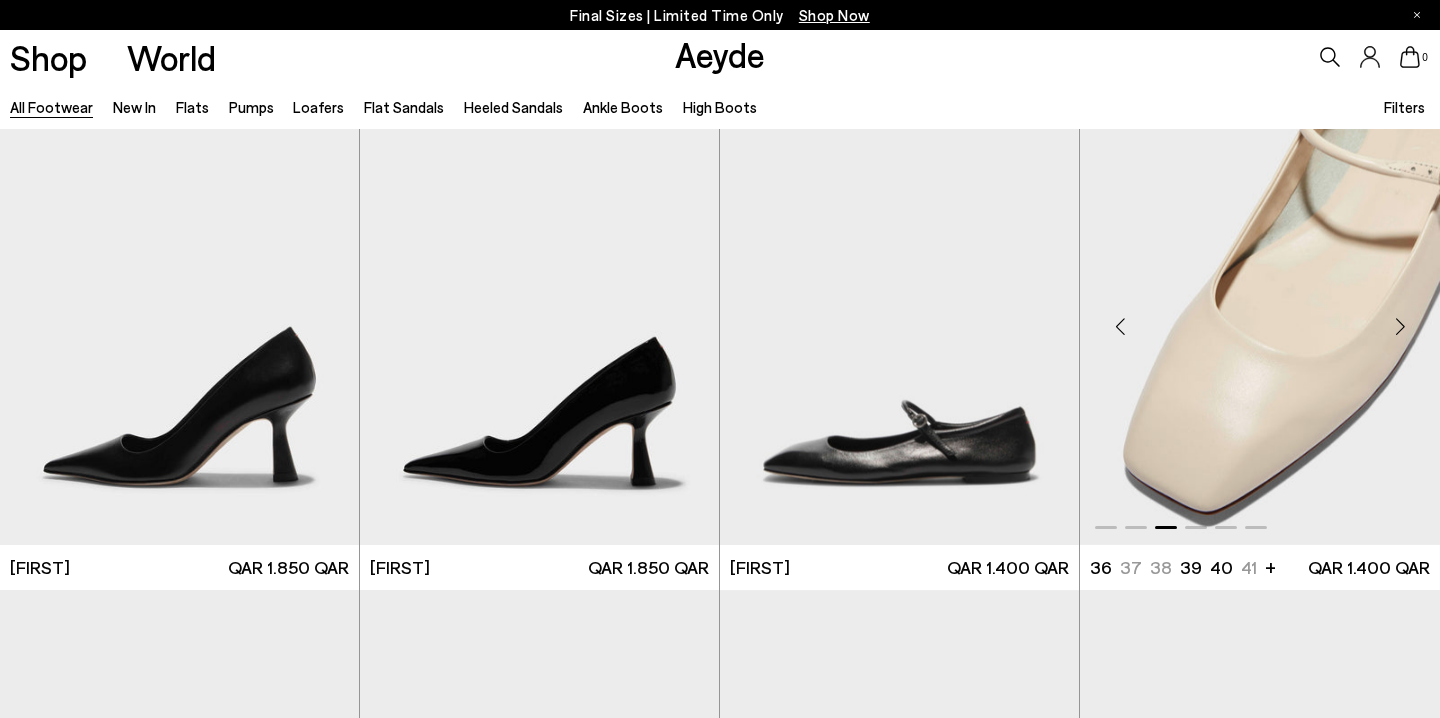 click at bounding box center [1400, 327] 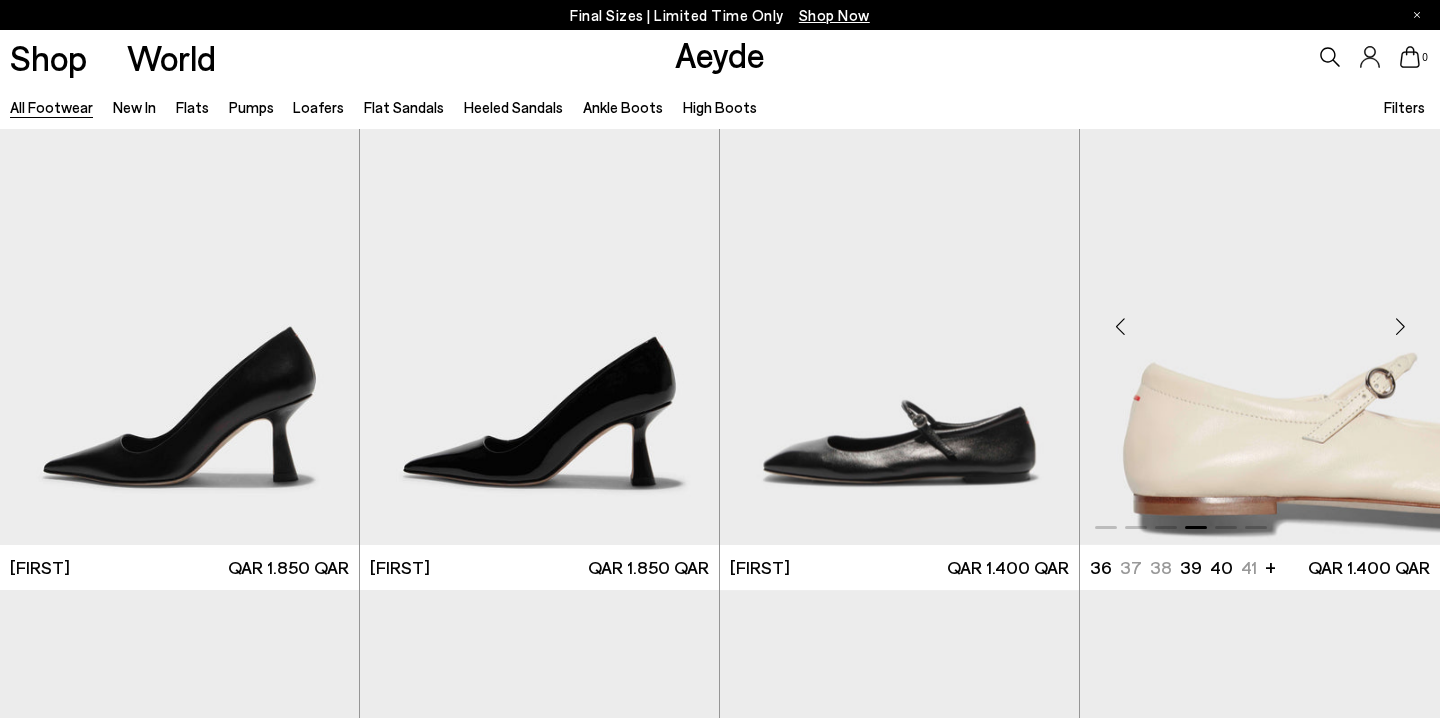 click at bounding box center [1400, 327] 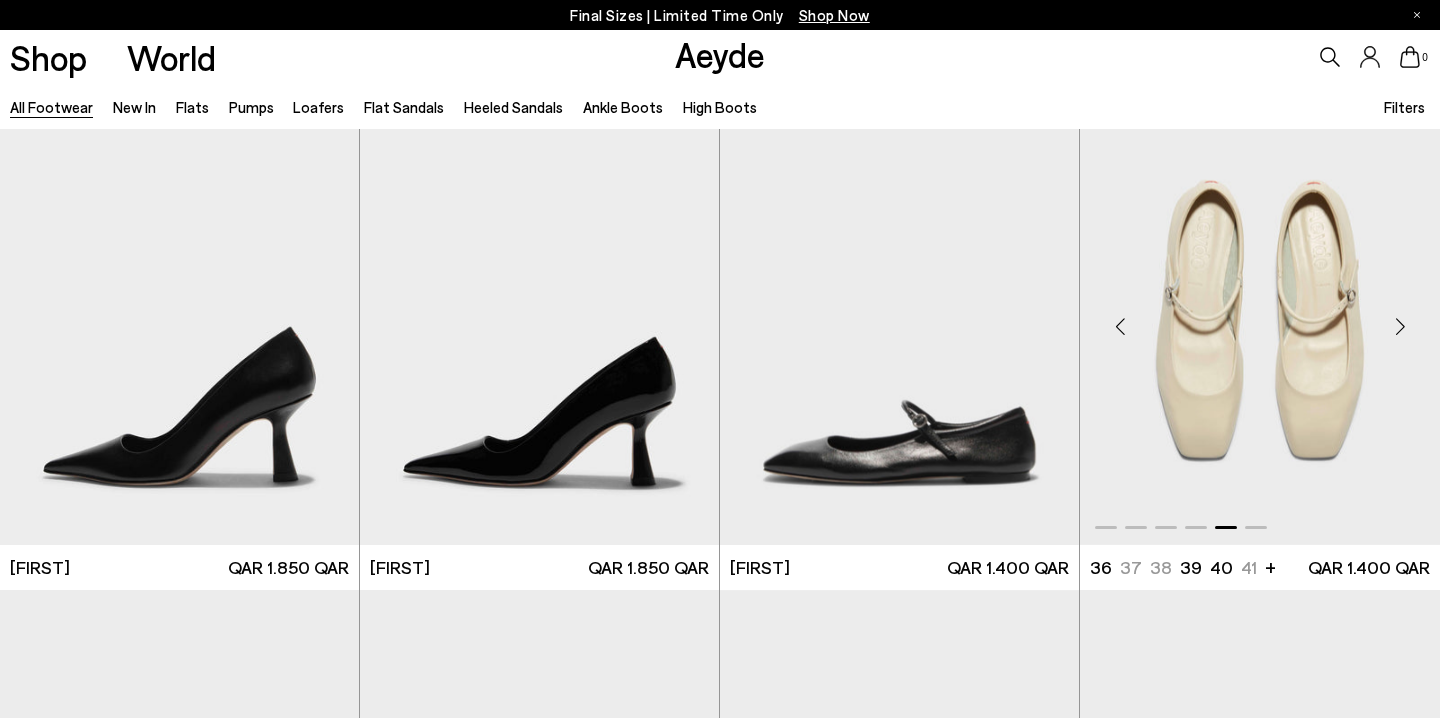 click at bounding box center (1400, 327) 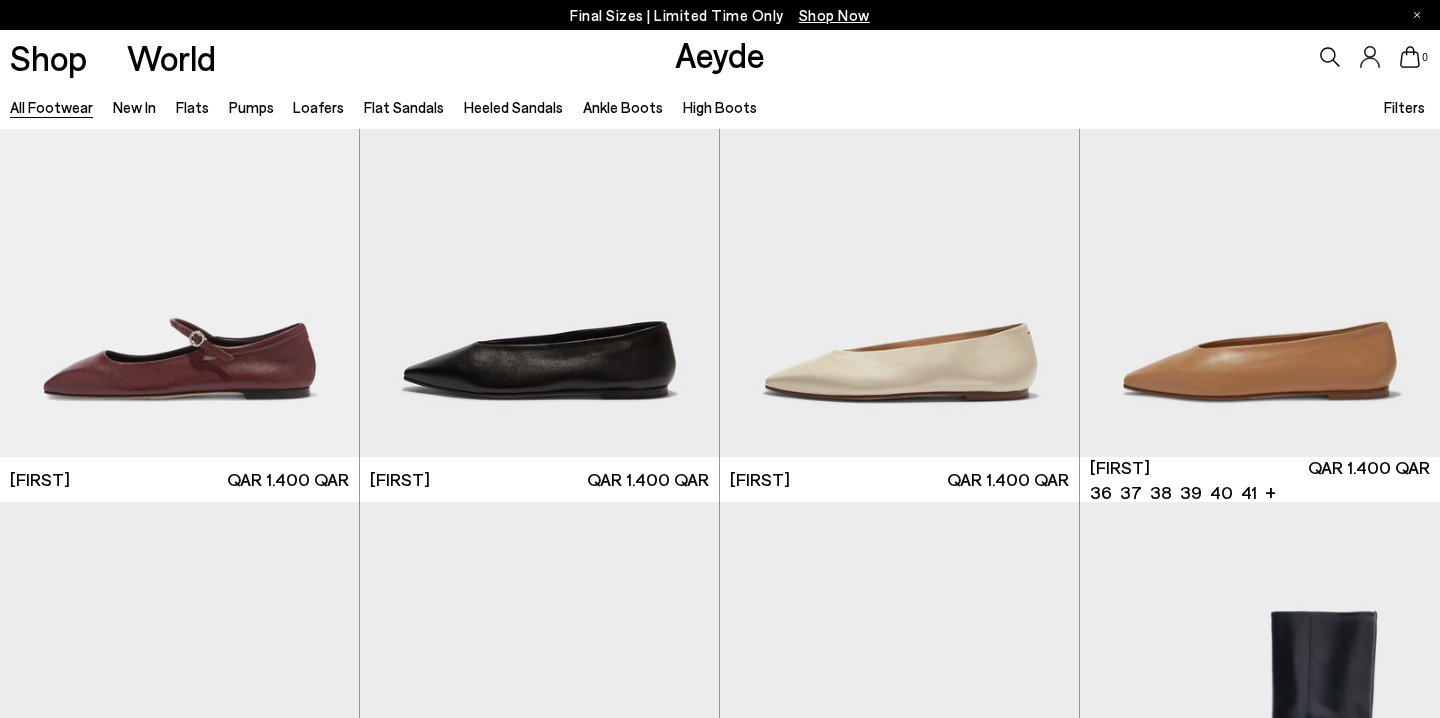 scroll, scrollTop: 12651, scrollLeft: 0, axis: vertical 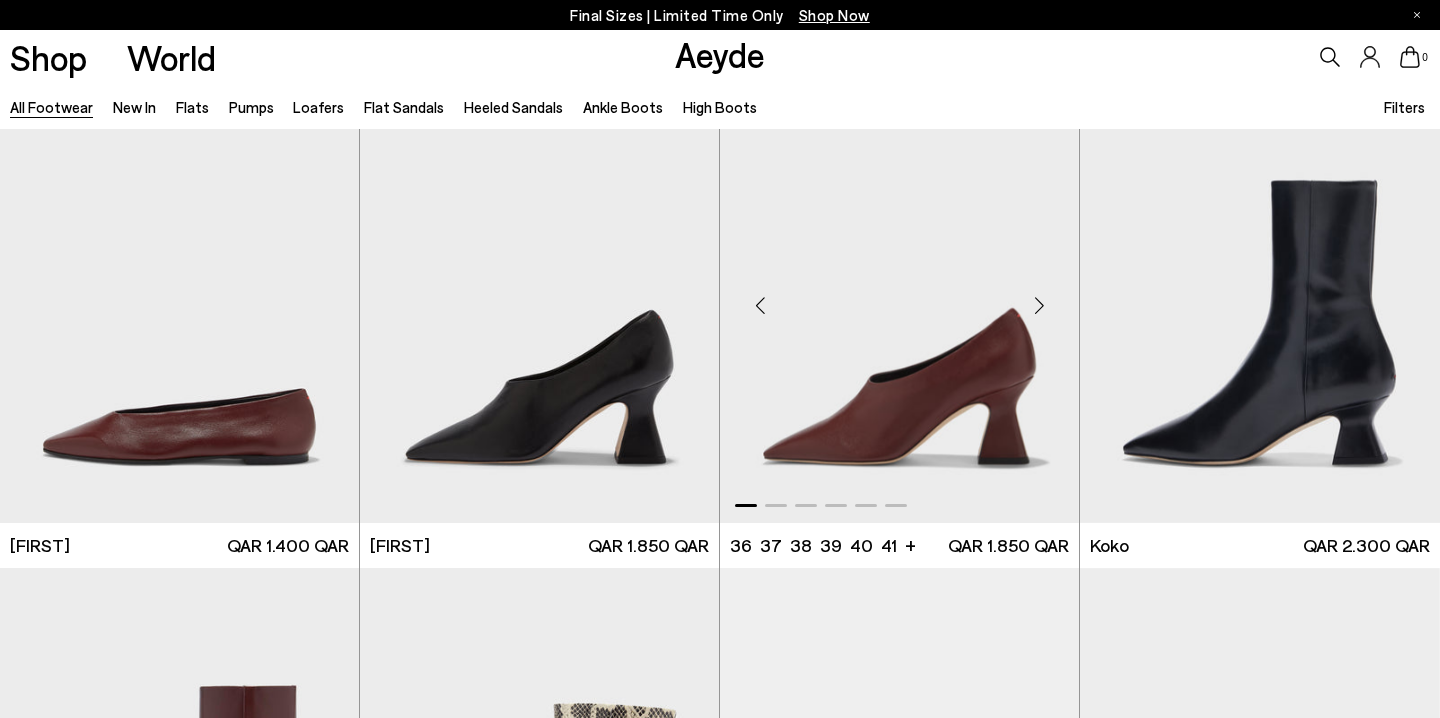click at bounding box center (1039, 305) 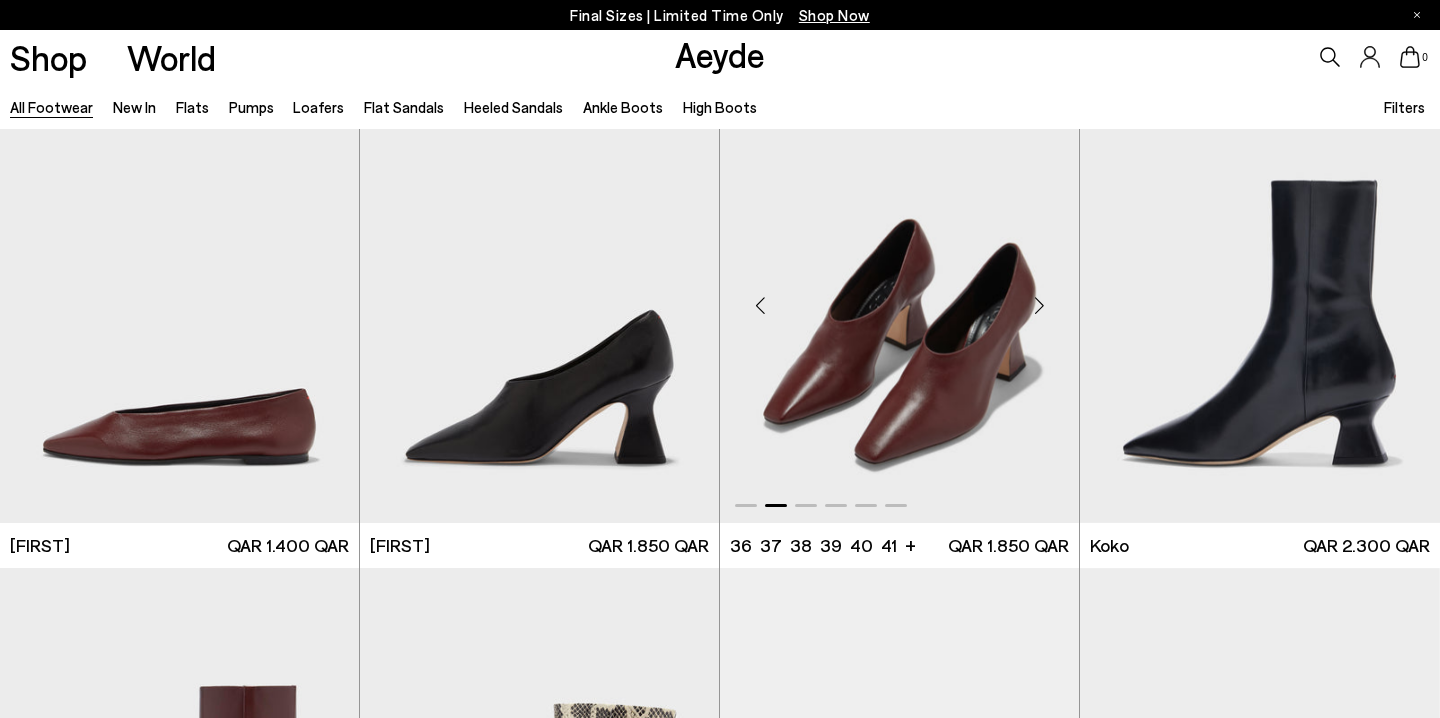 click at bounding box center [1039, 305] 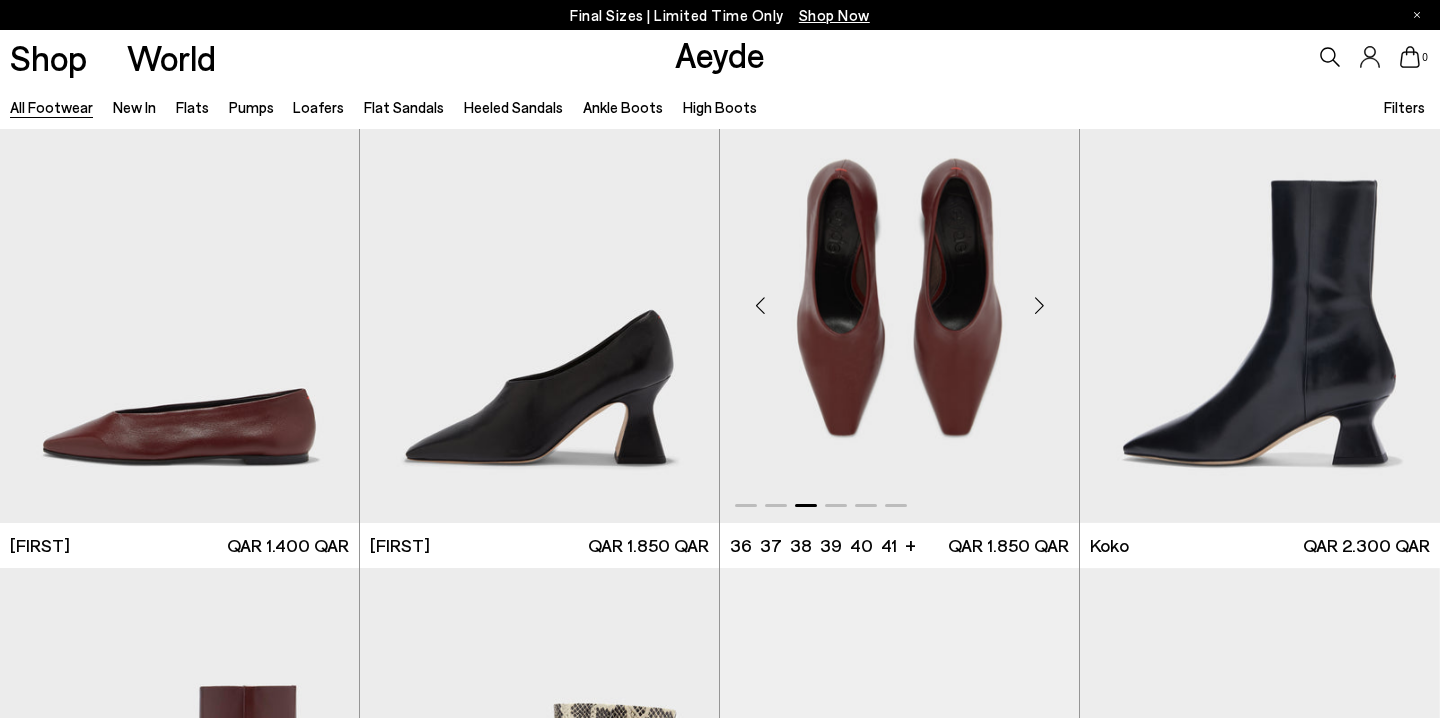 click at bounding box center [1039, 305] 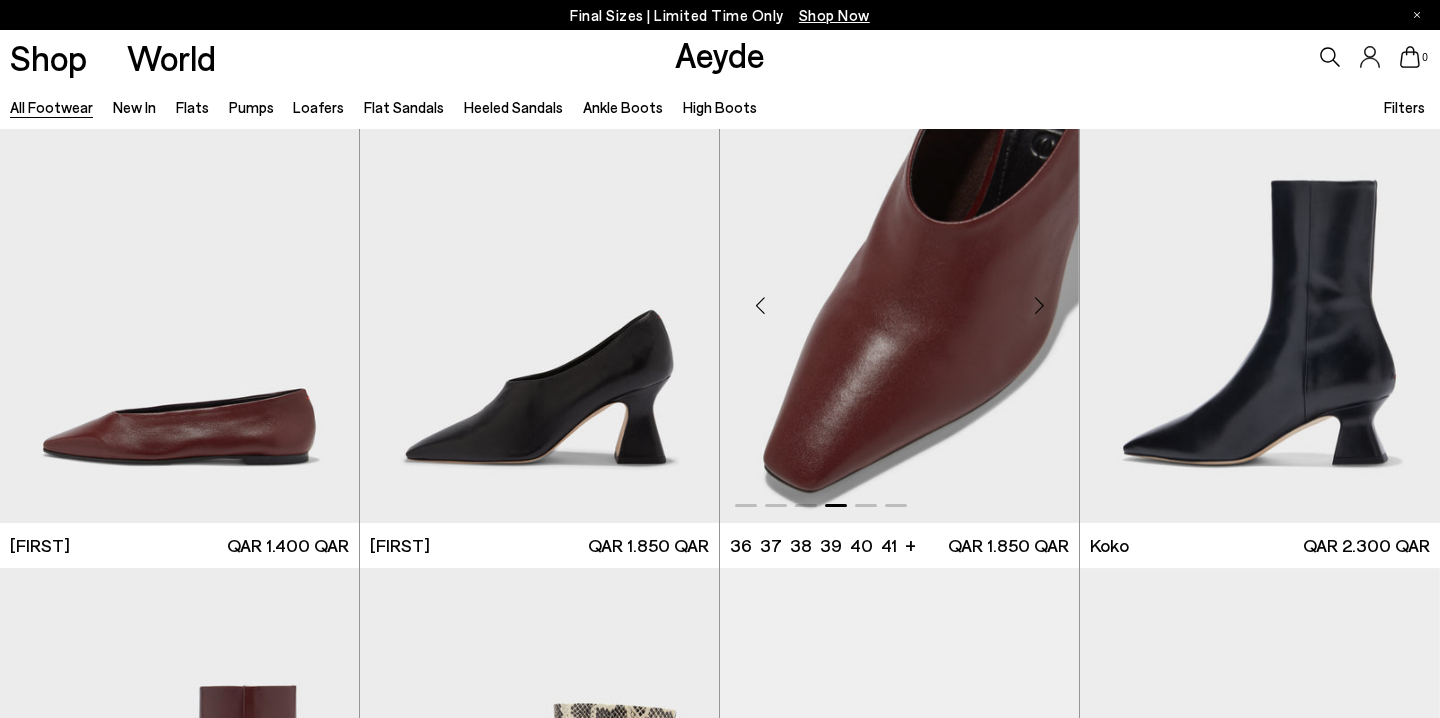 click at bounding box center (1039, 305) 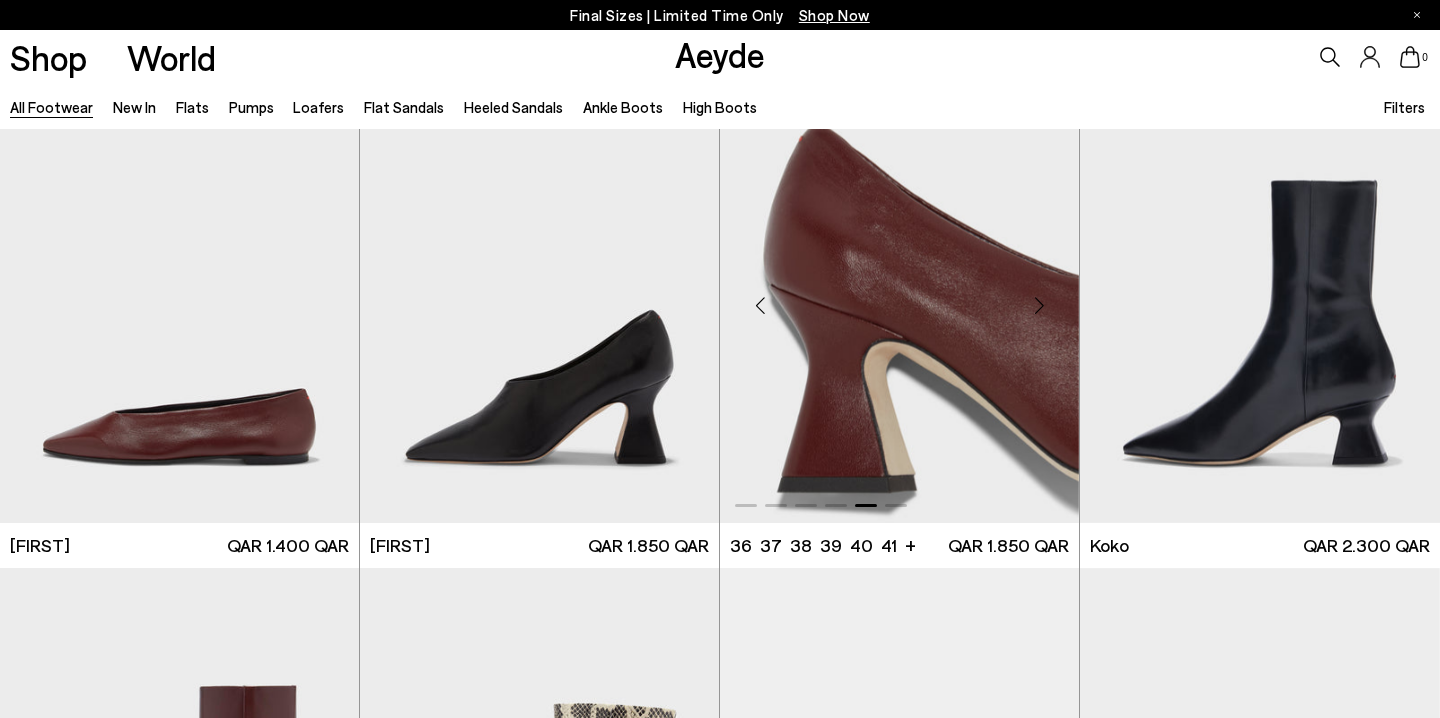 click at bounding box center (1039, 305) 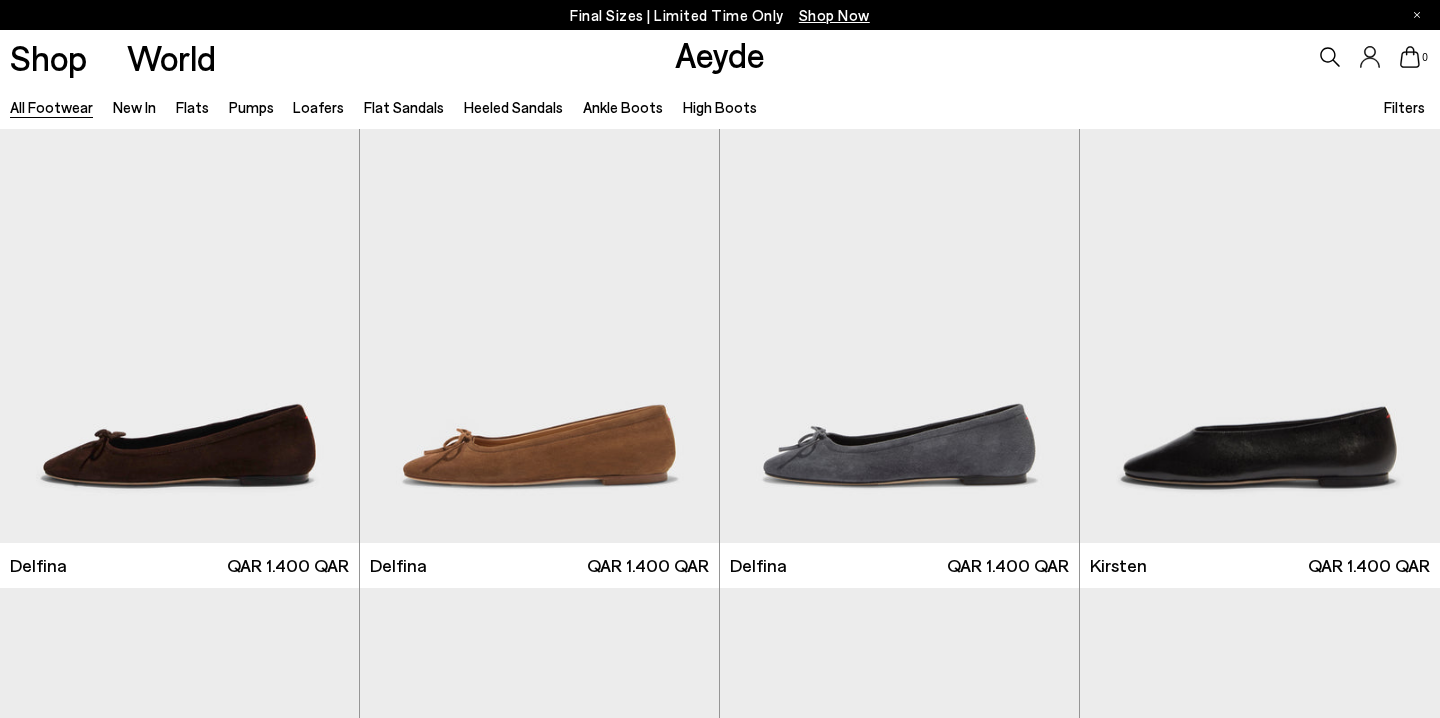 scroll, scrollTop: 15465, scrollLeft: 0, axis: vertical 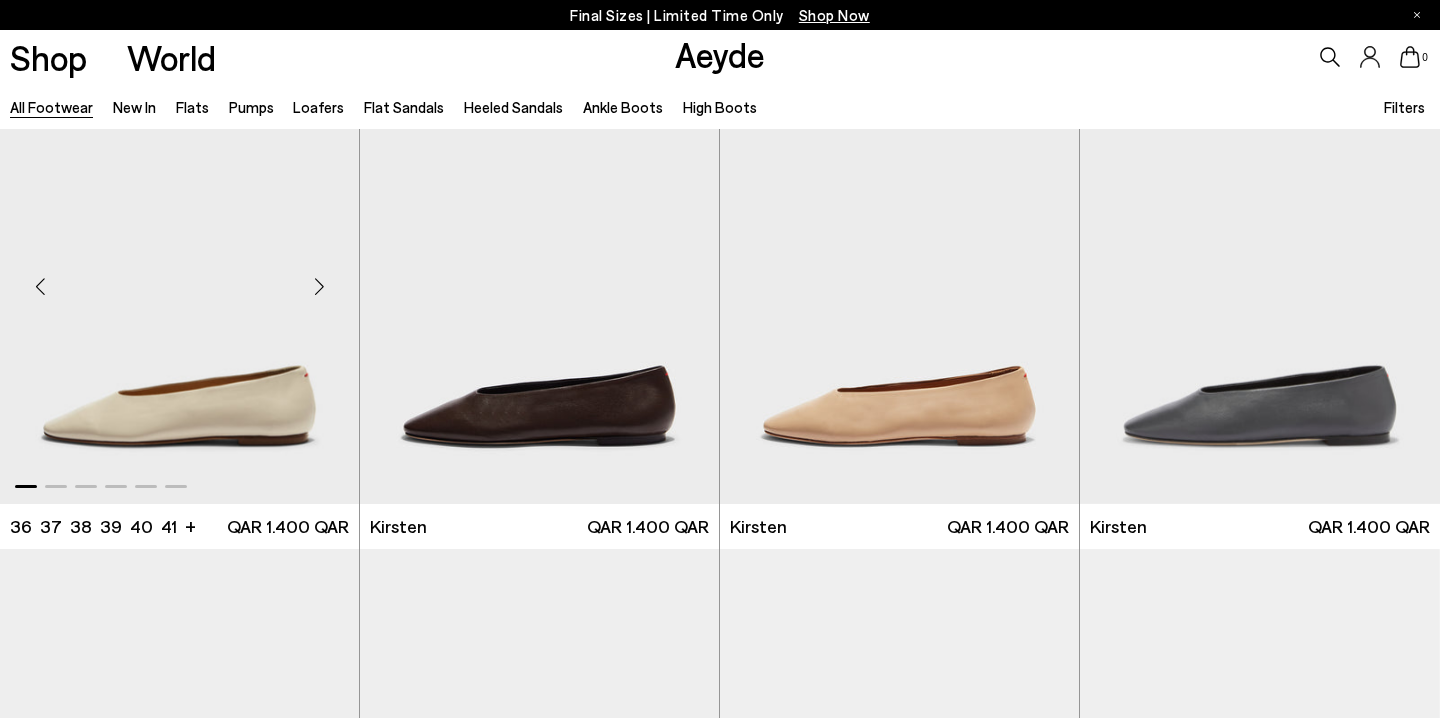 click at bounding box center (319, 286) 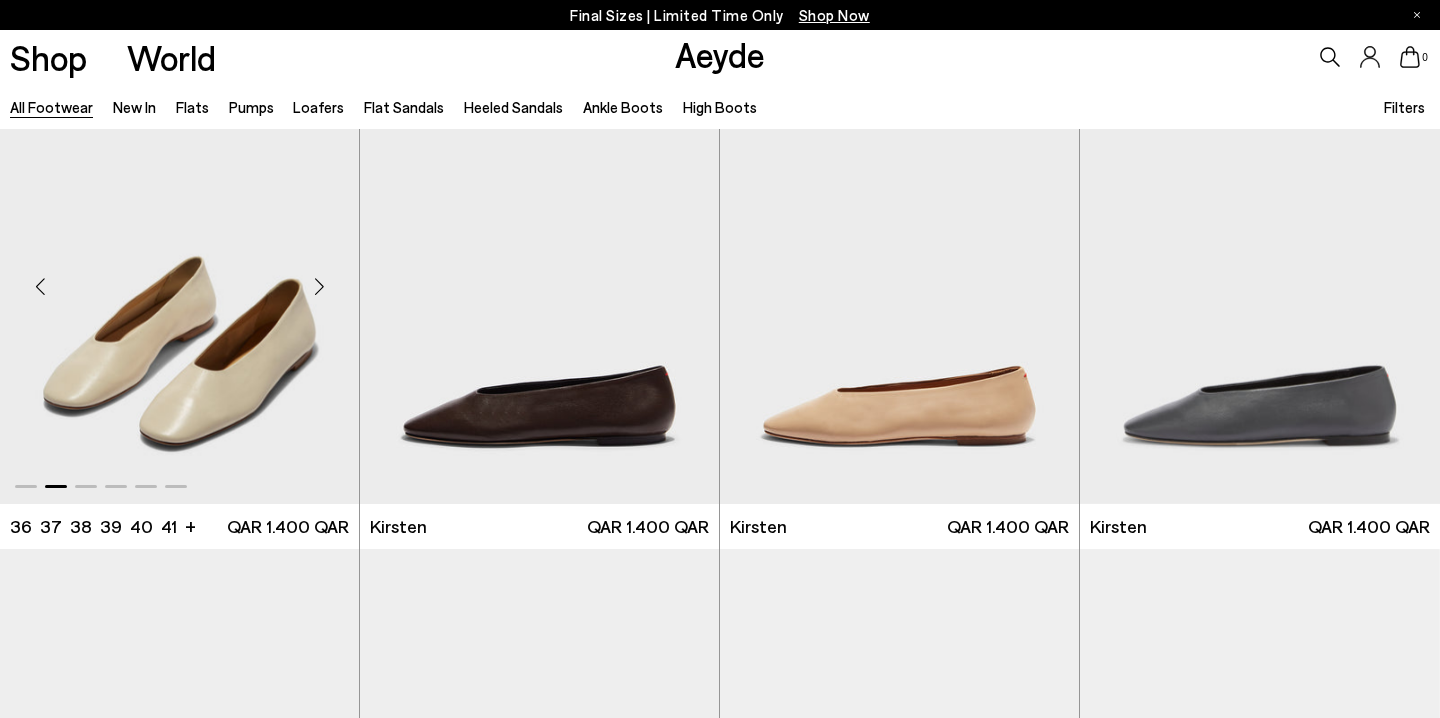 click at bounding box center [319, 286] 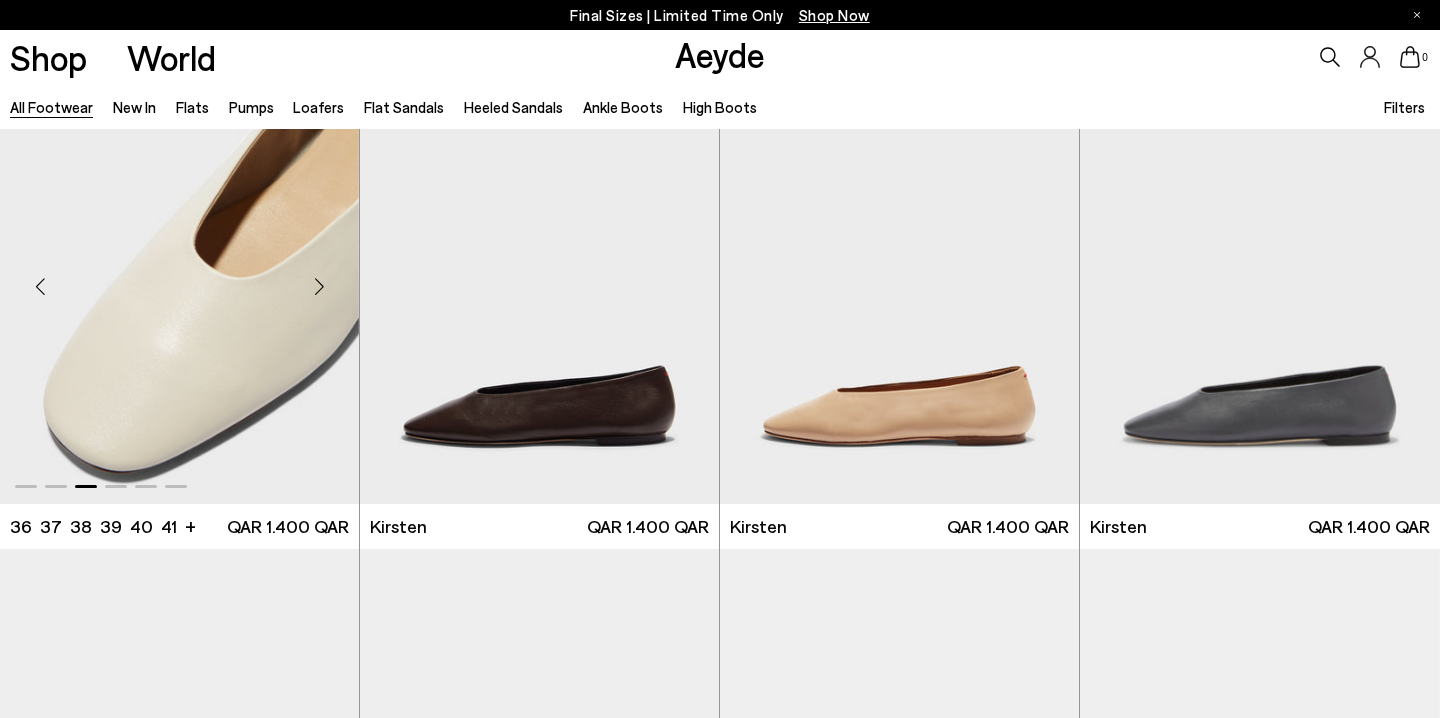 click at bounding box center (319, 286) 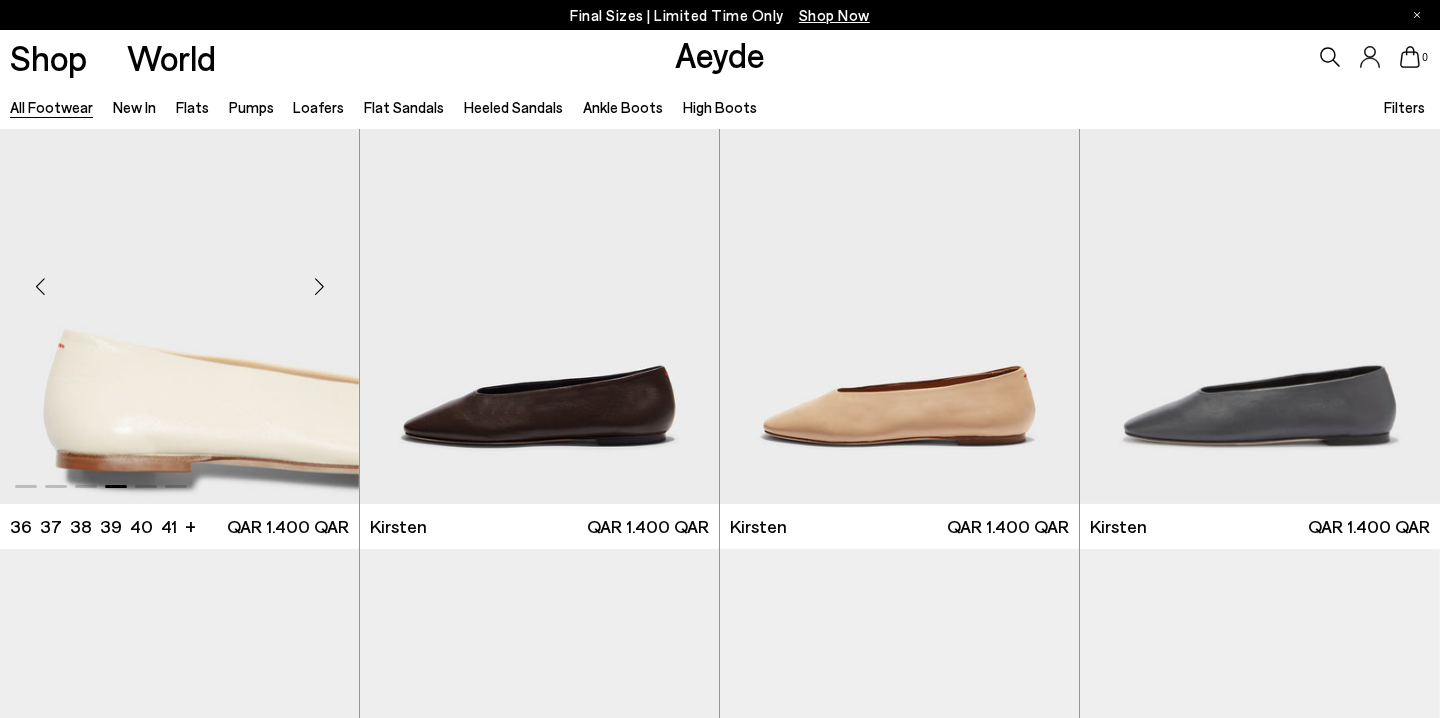click at bounding box center [319, 286] 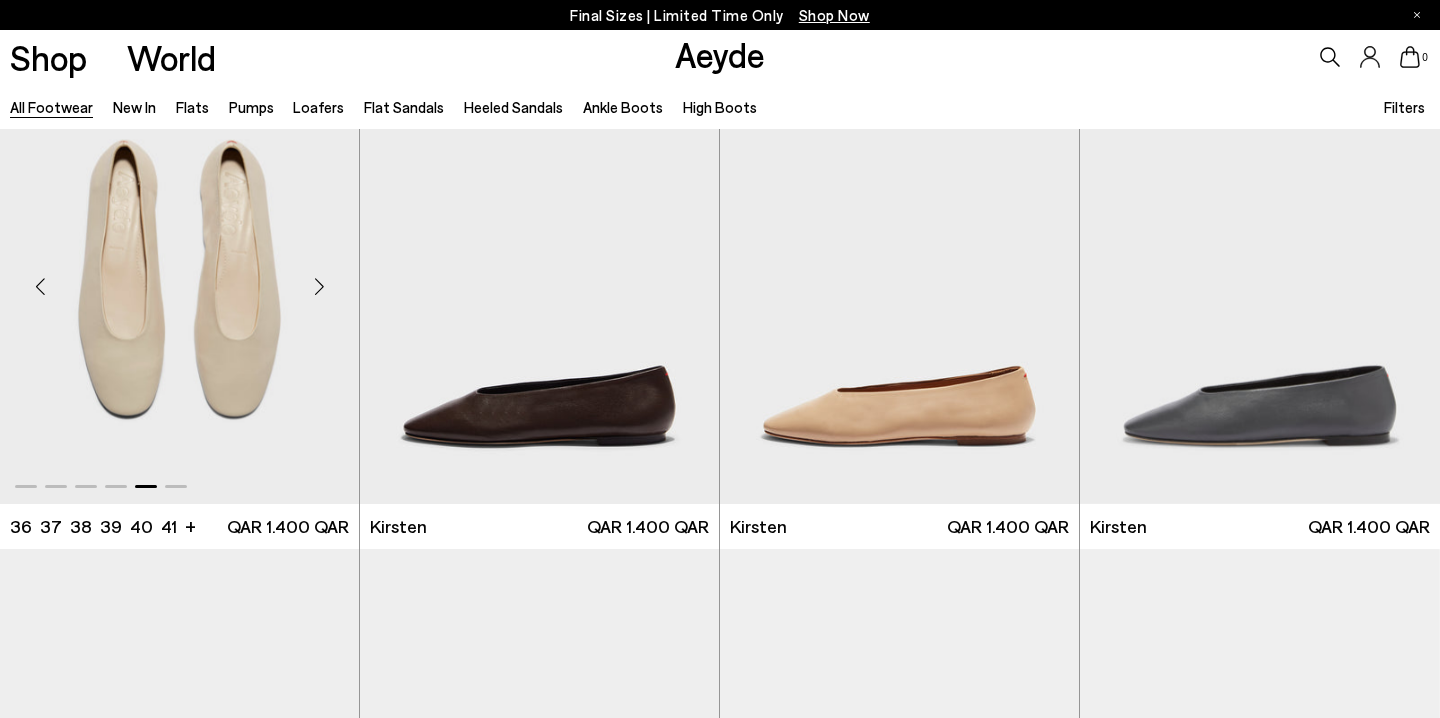 click at bounding box center [319, 286] 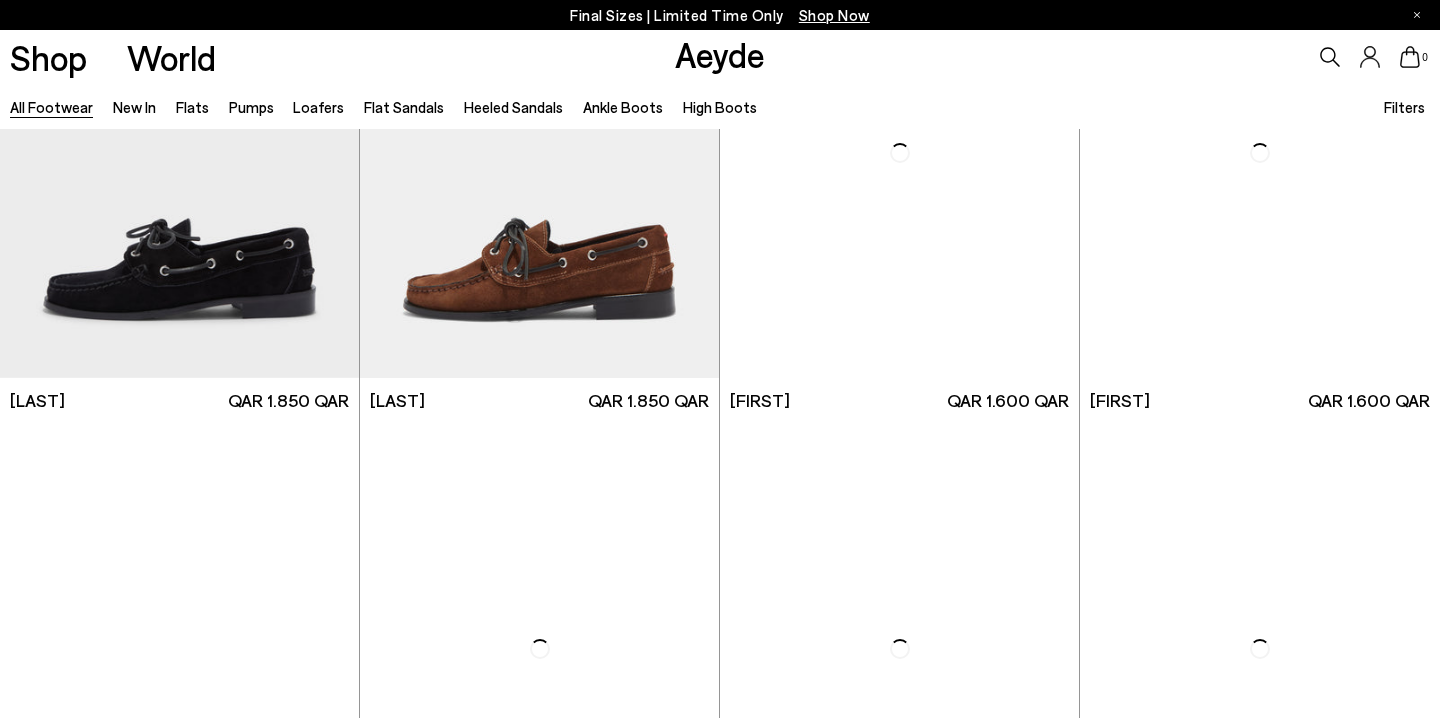 scroll, scrollTop: 16851, scrollLeft: 0, axis: vertical 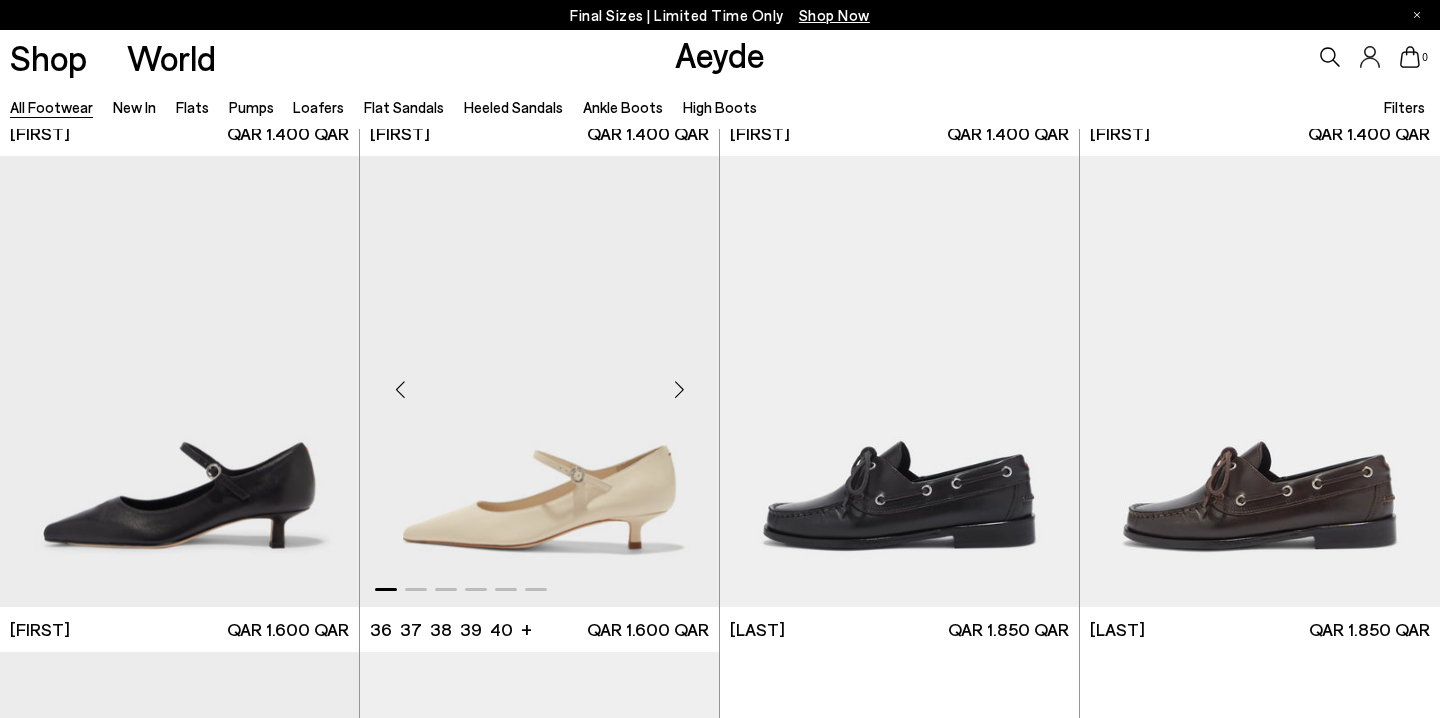 click at bounding box center [400, 389] 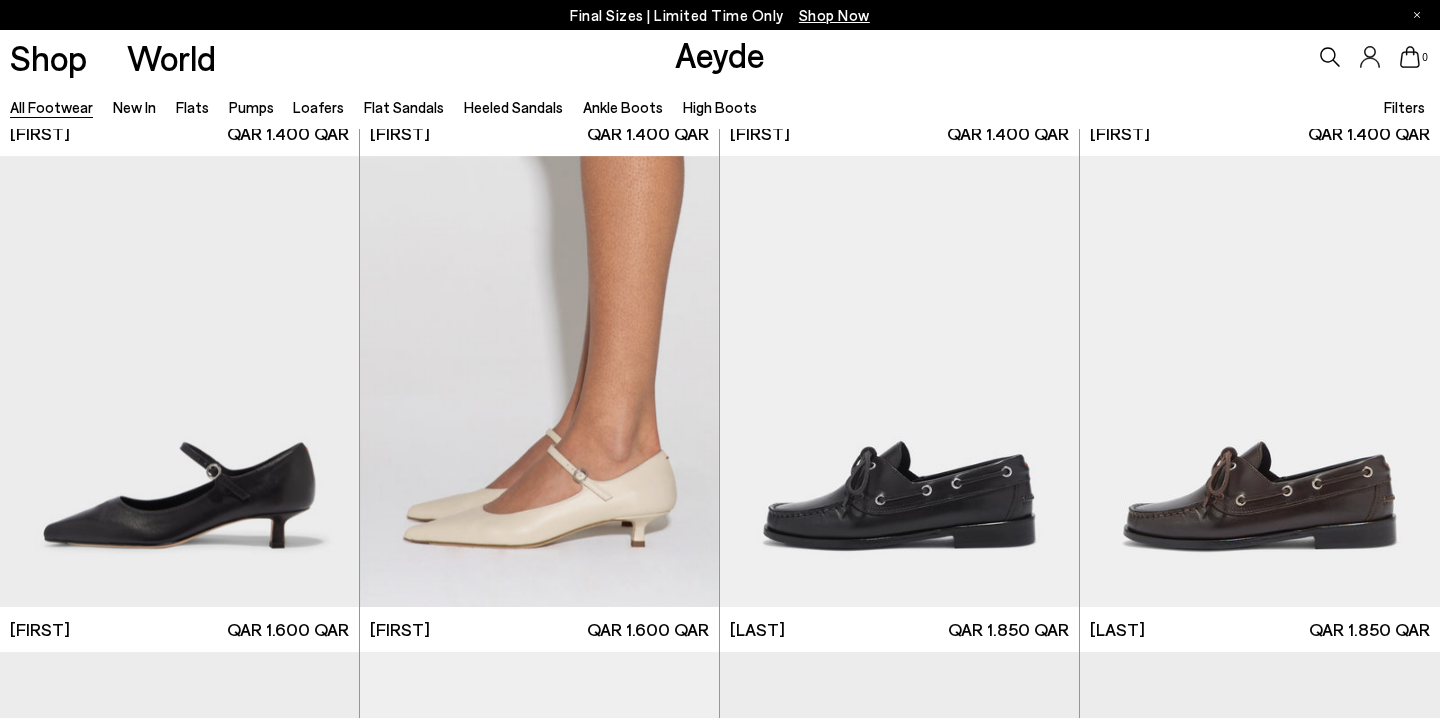 click 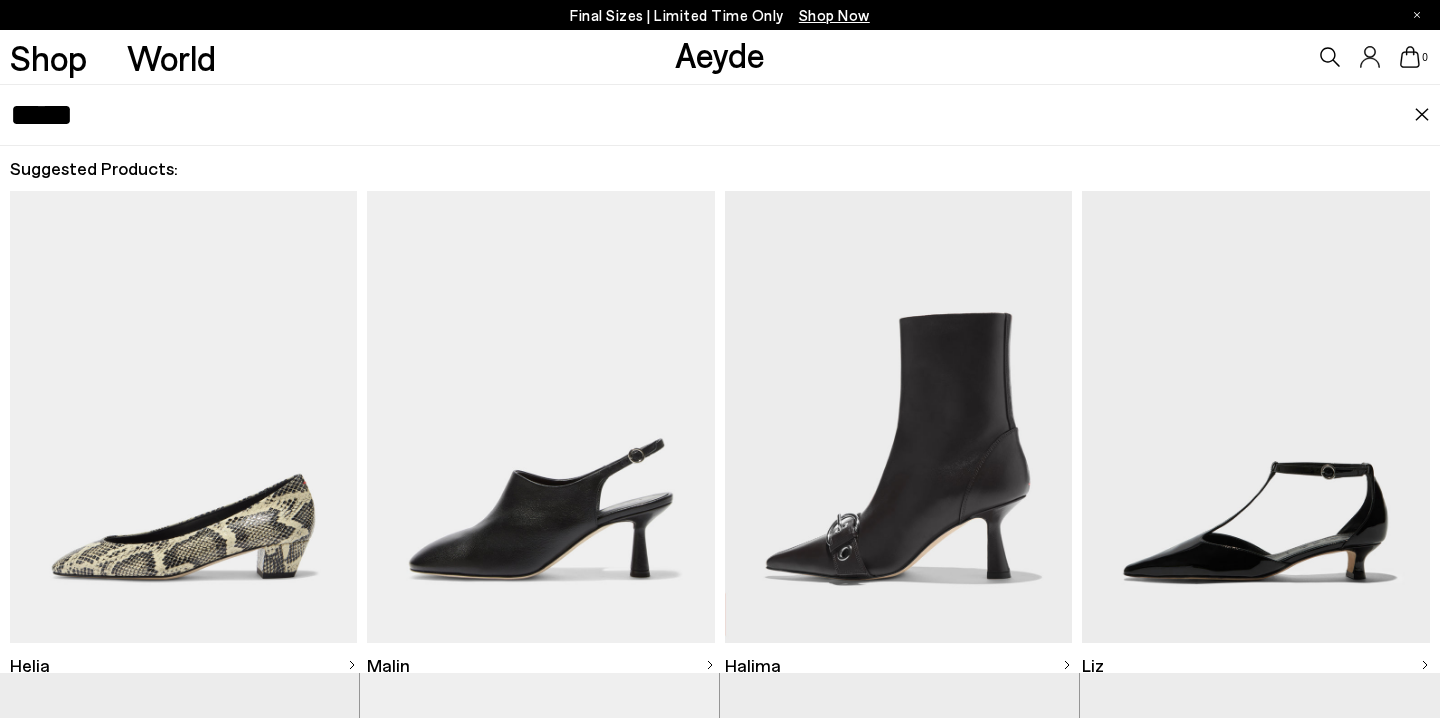 scroll, scrollTop: 20573, scrollLeft: 0, axis: vertical 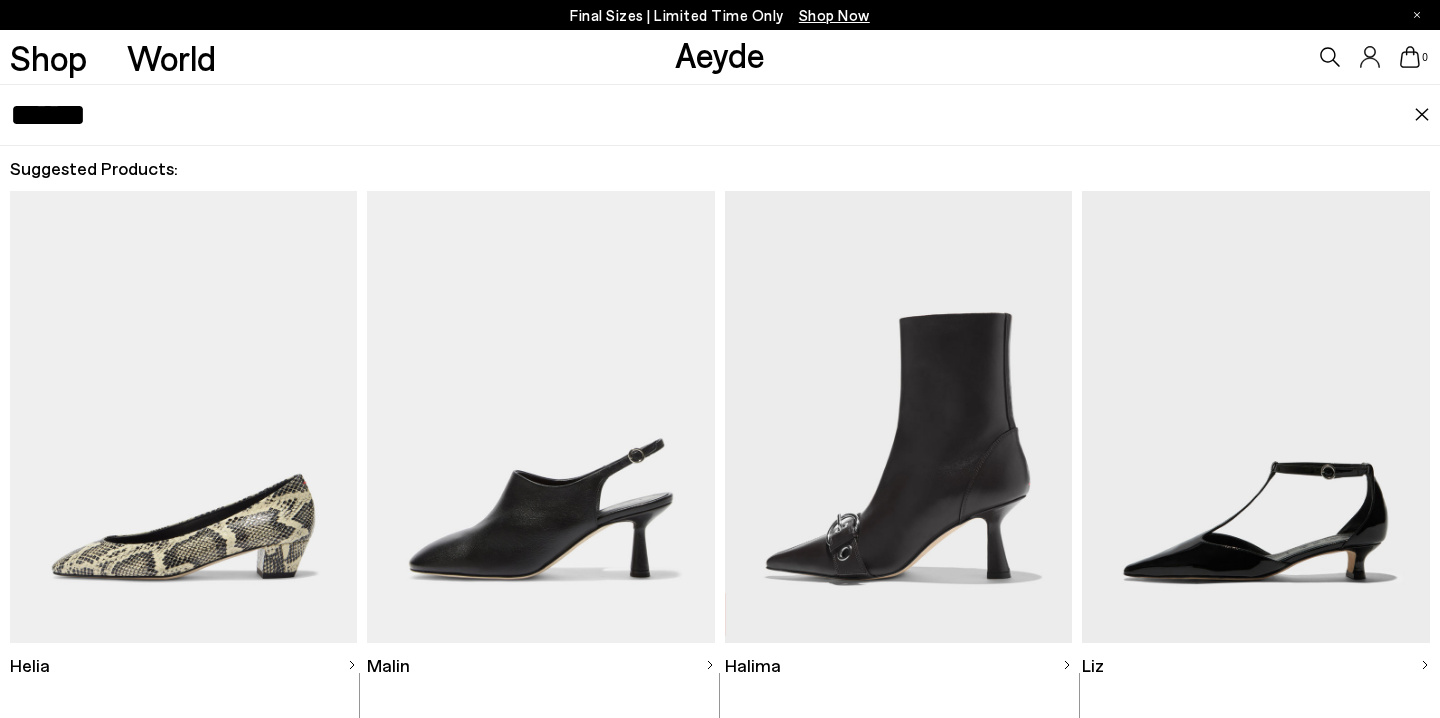 type on "*****" 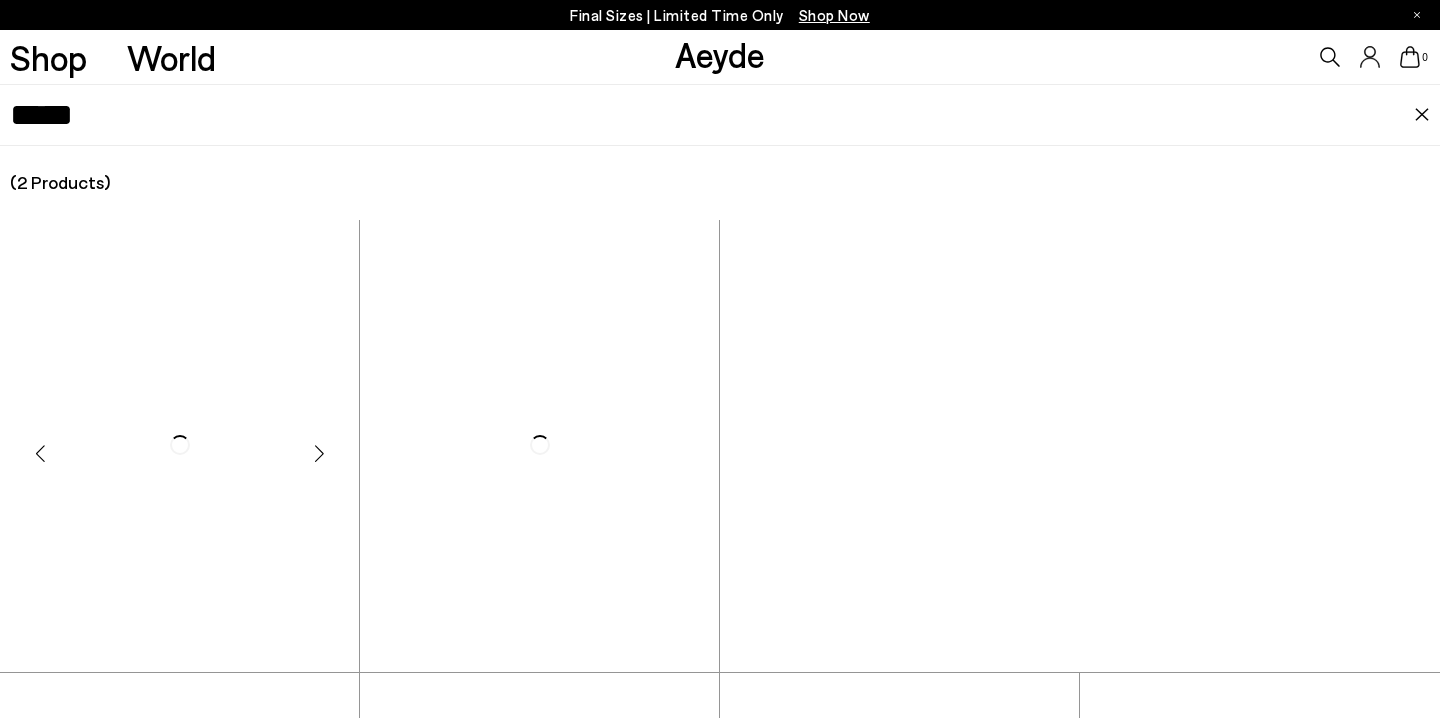 click at bounding box center (539, 445) 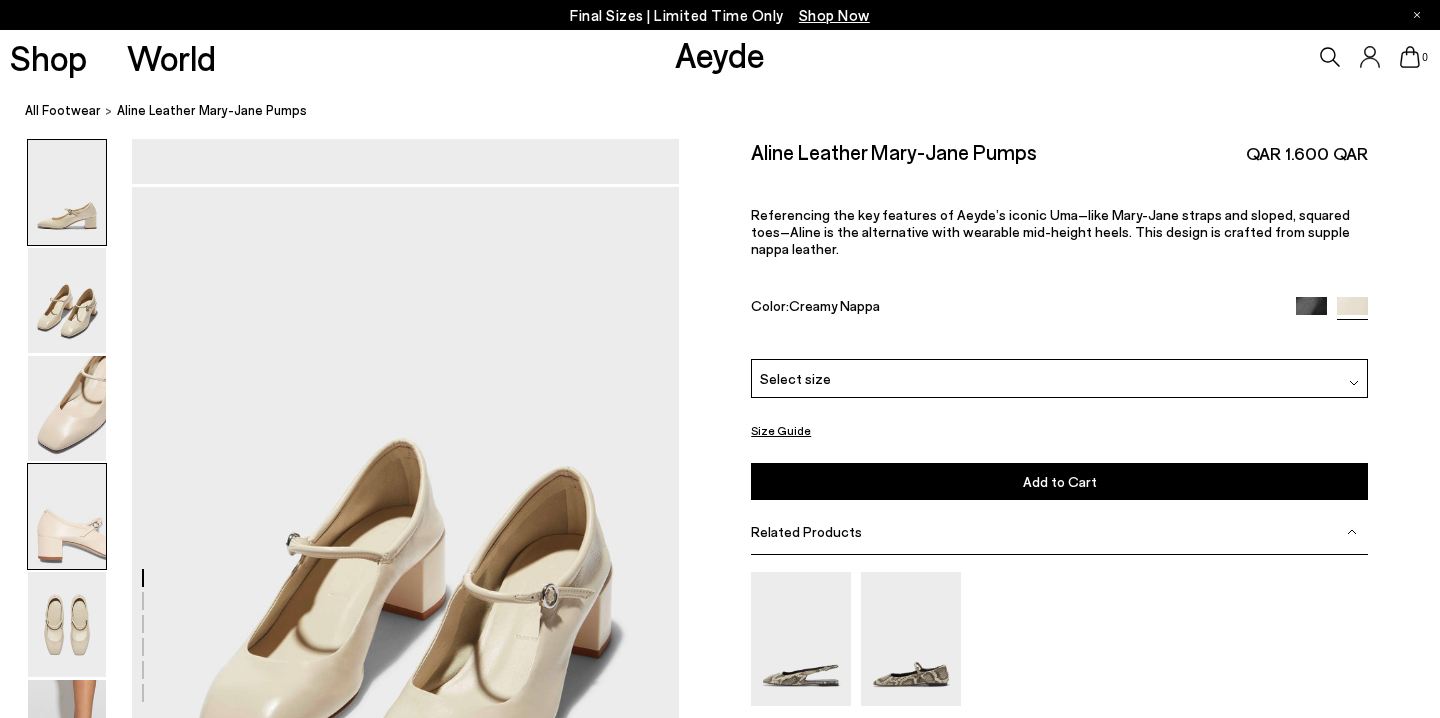 scroll, scrollTop: 0, scrollLeft: 0, axis: both 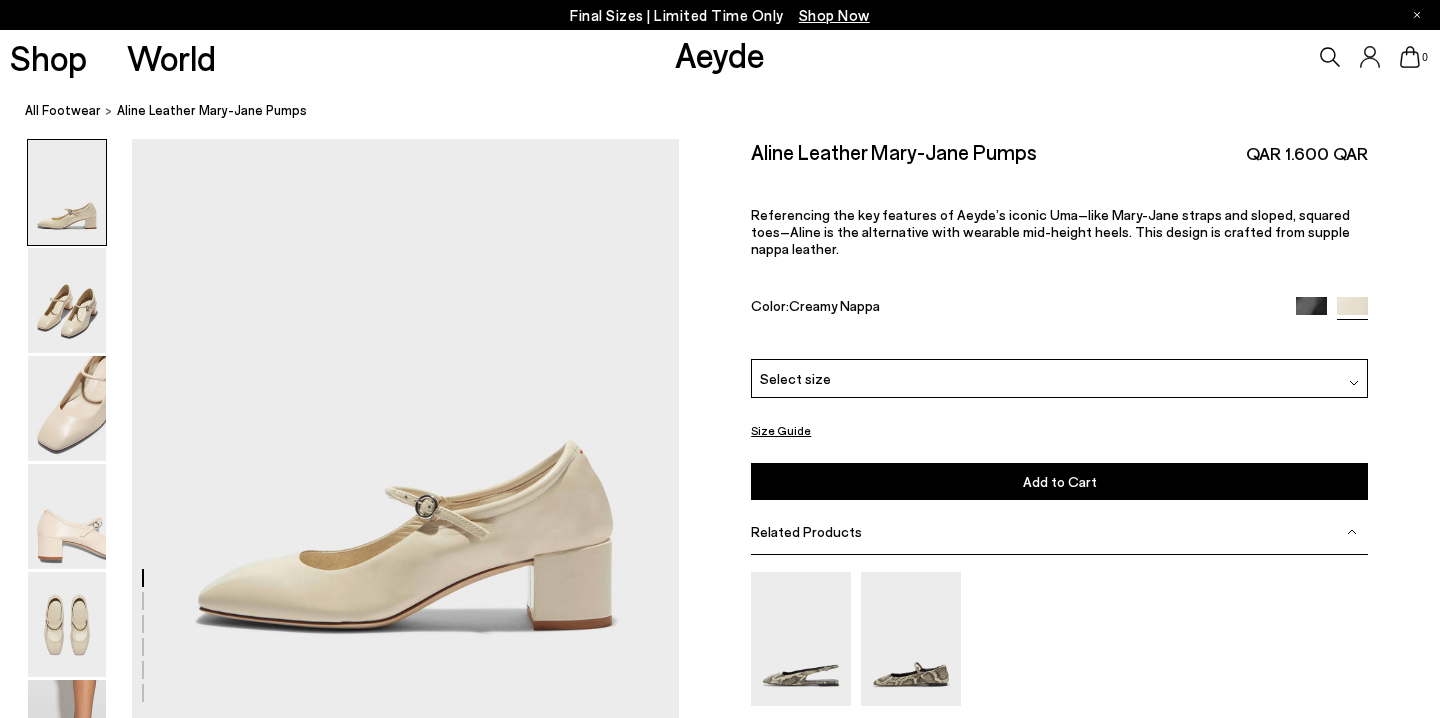 click on "Size Guide" at bounding box center (781, 430) 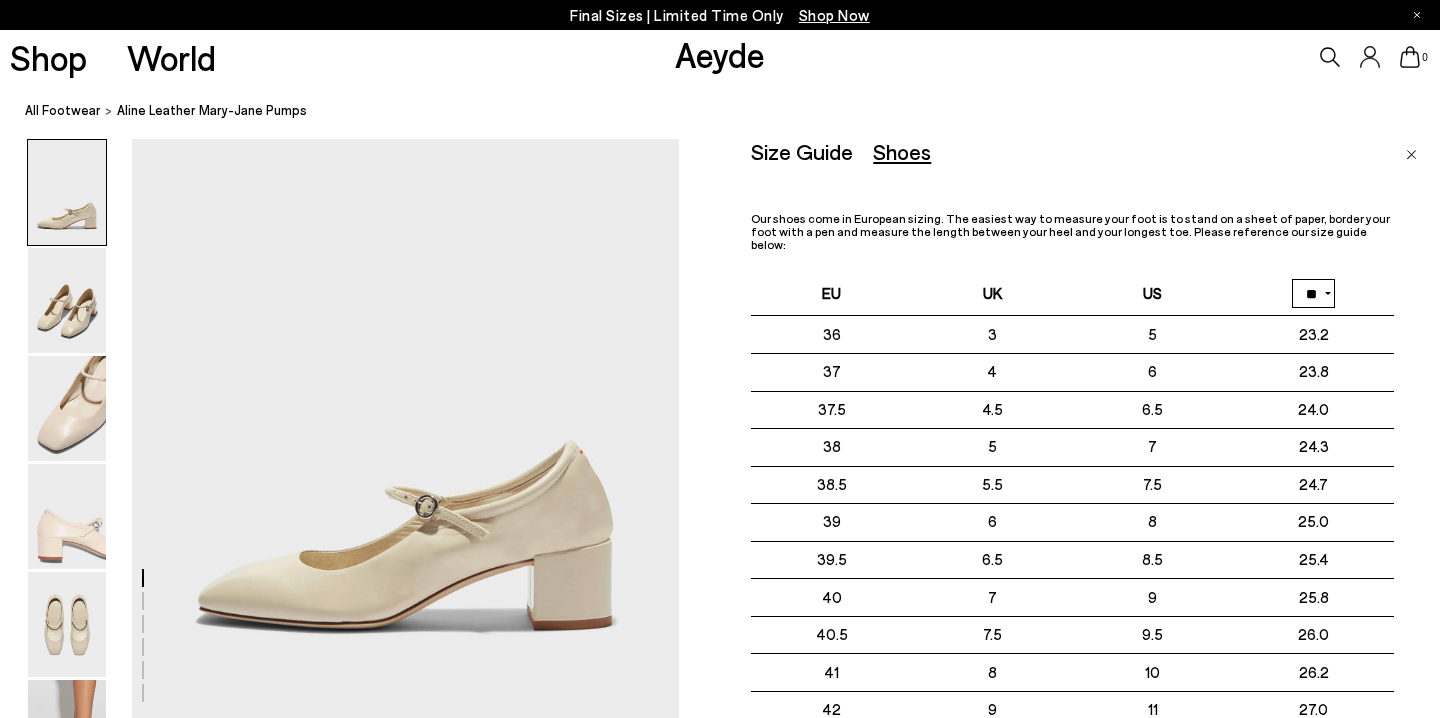 click 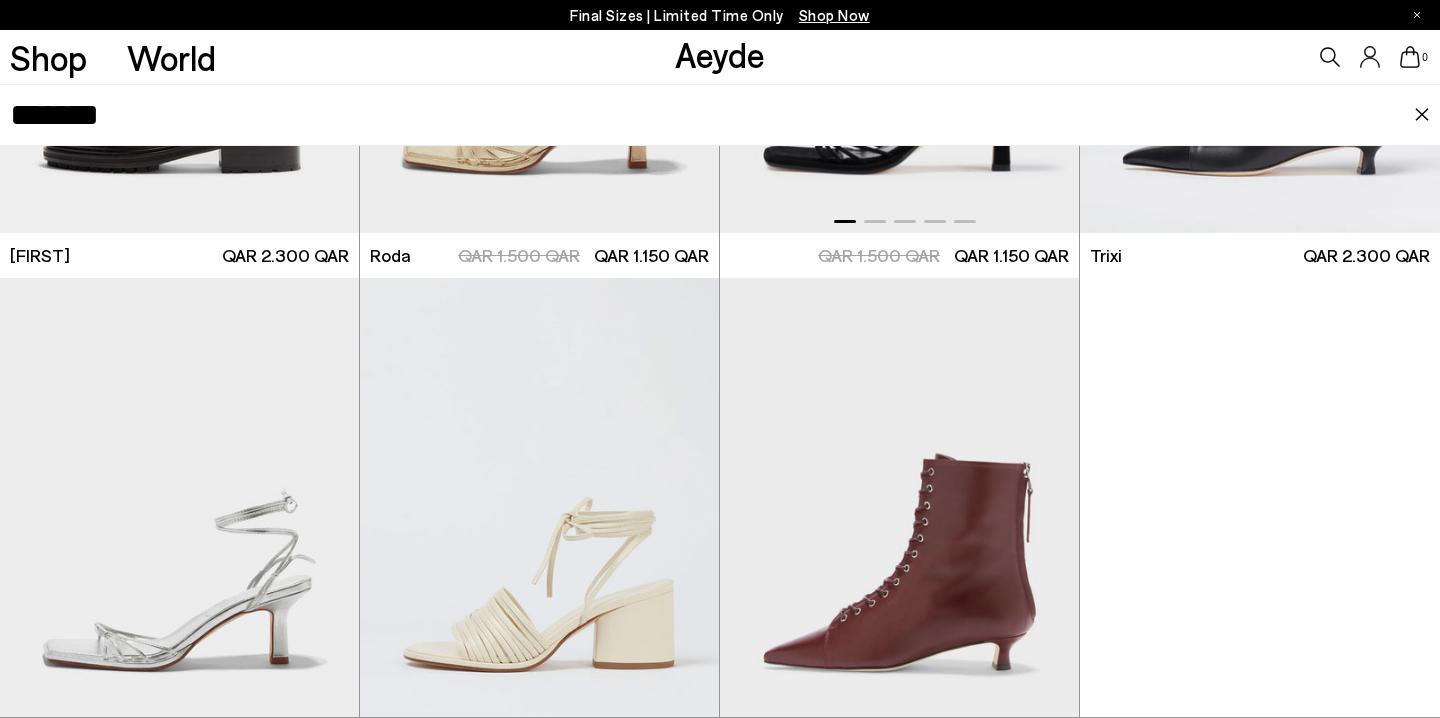 scroll, scrollTop: 545, scrollLeft: 0, axis: vertical 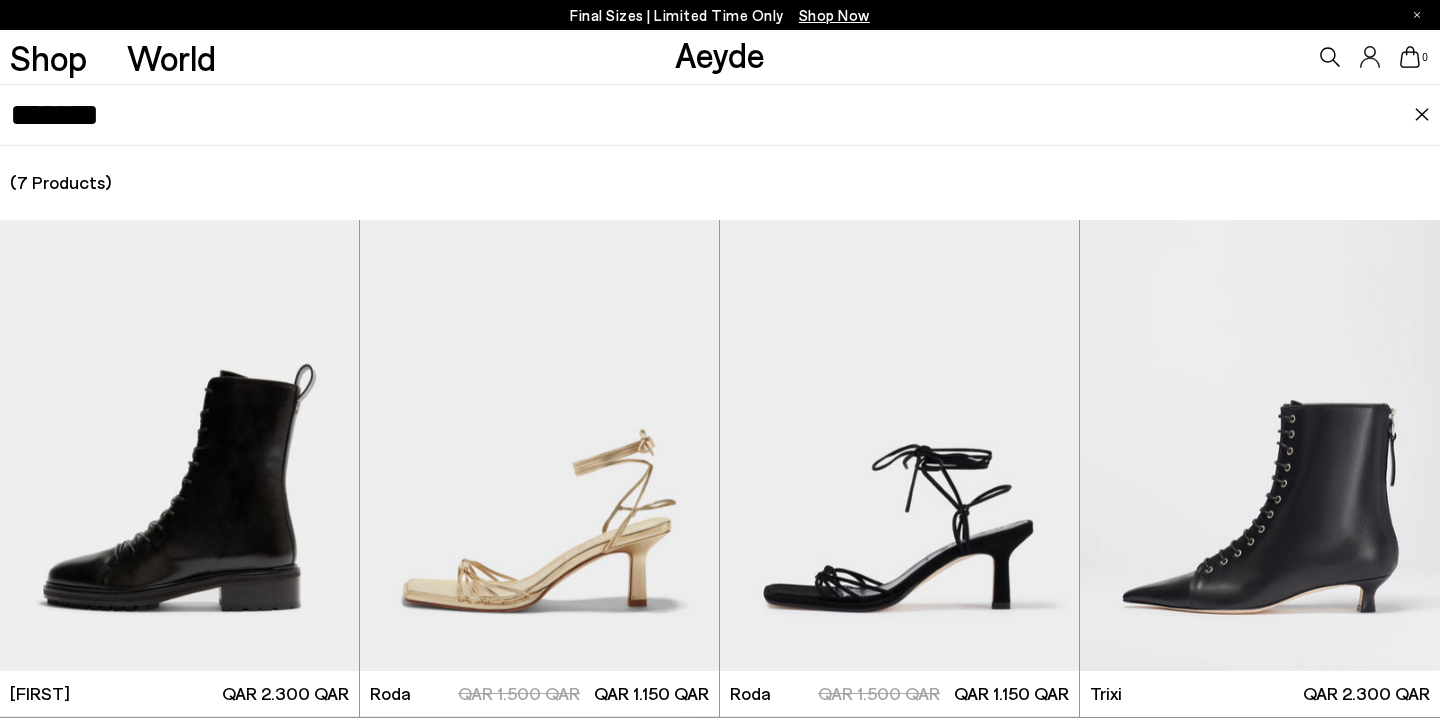 click on "*******" at bounding box center (712, 115) 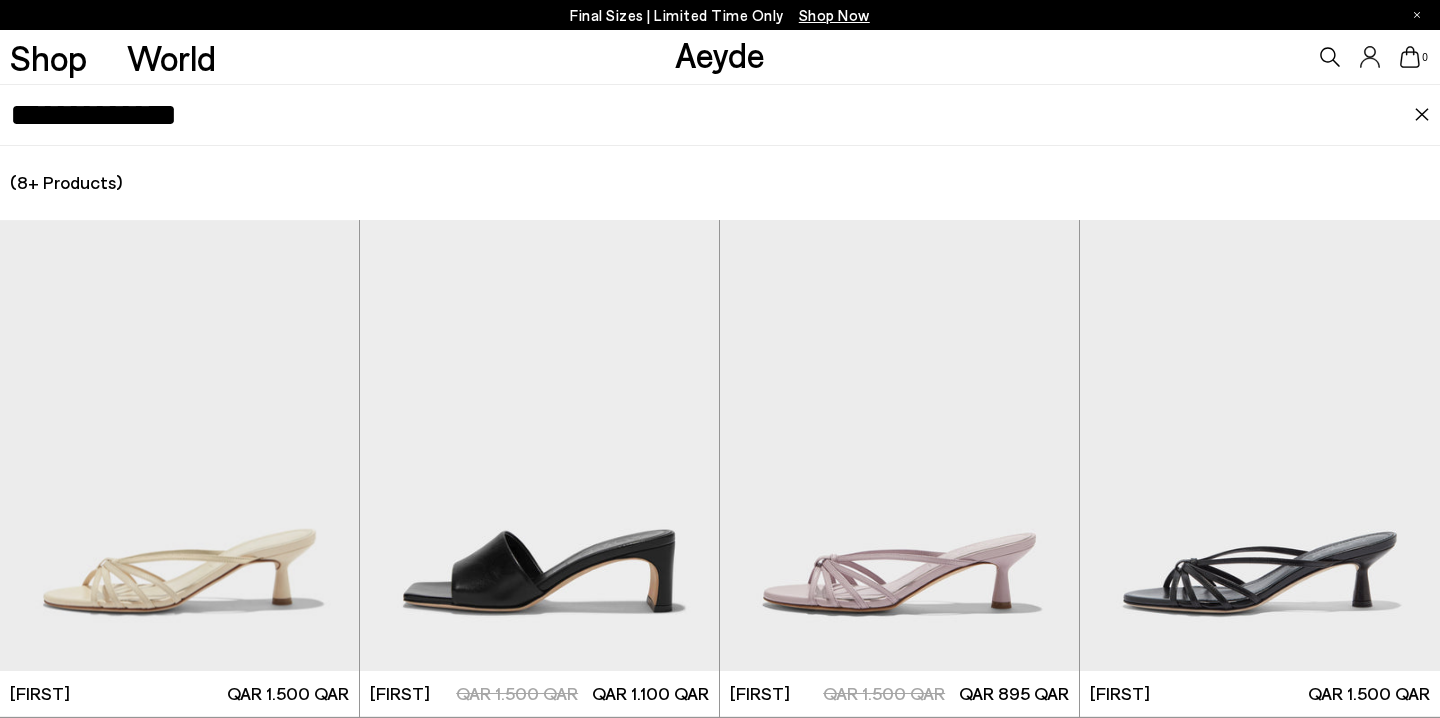 scroll, scrollTop: 619, scrollLeft: 0, axis: vertical 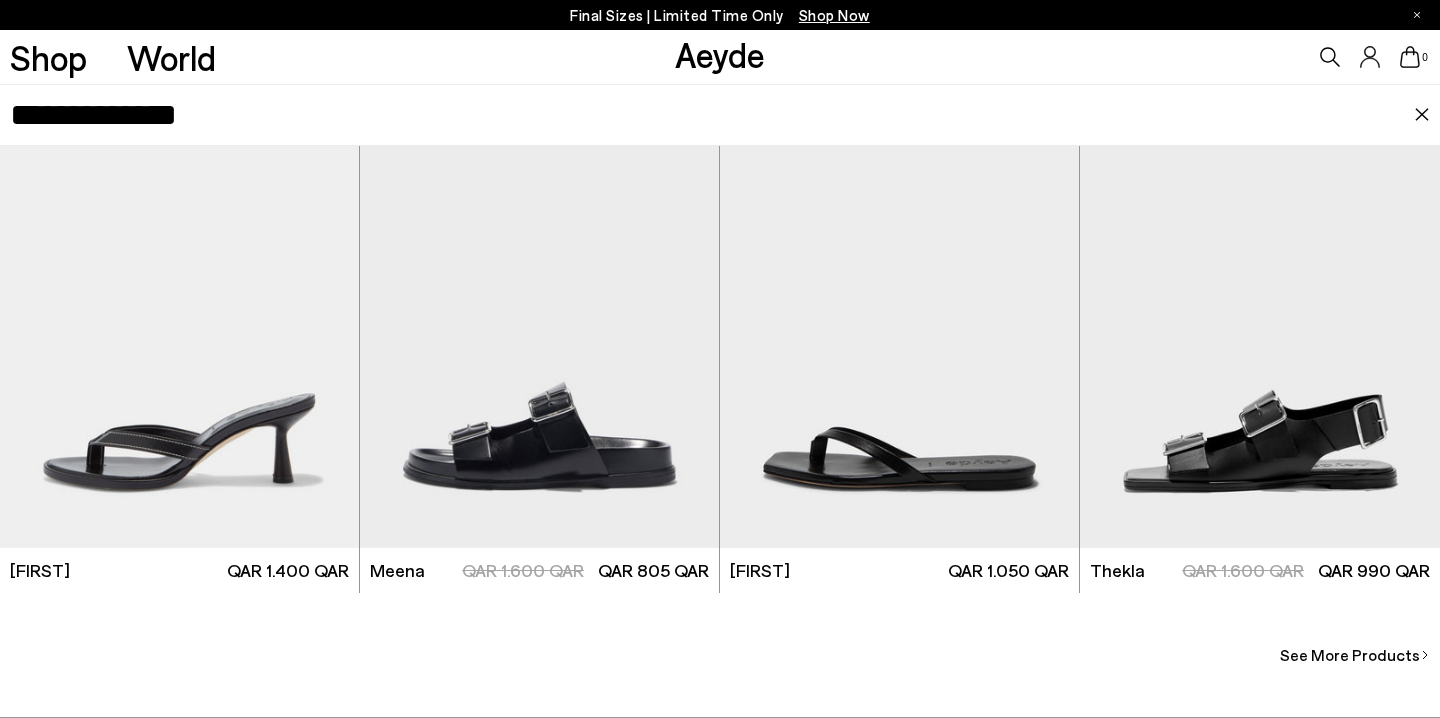 type on "**********" 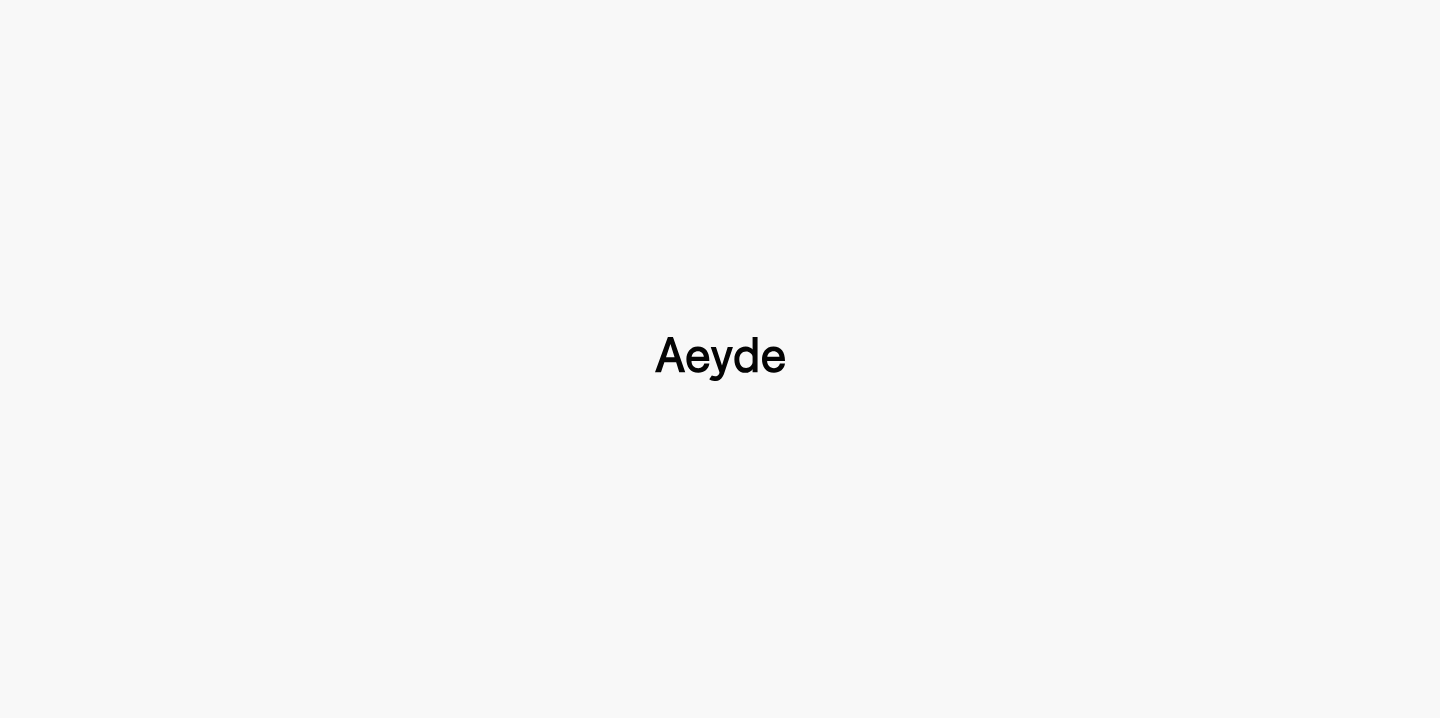 scroll, scrollTop: 0, scrollLeft: 0, axis: both 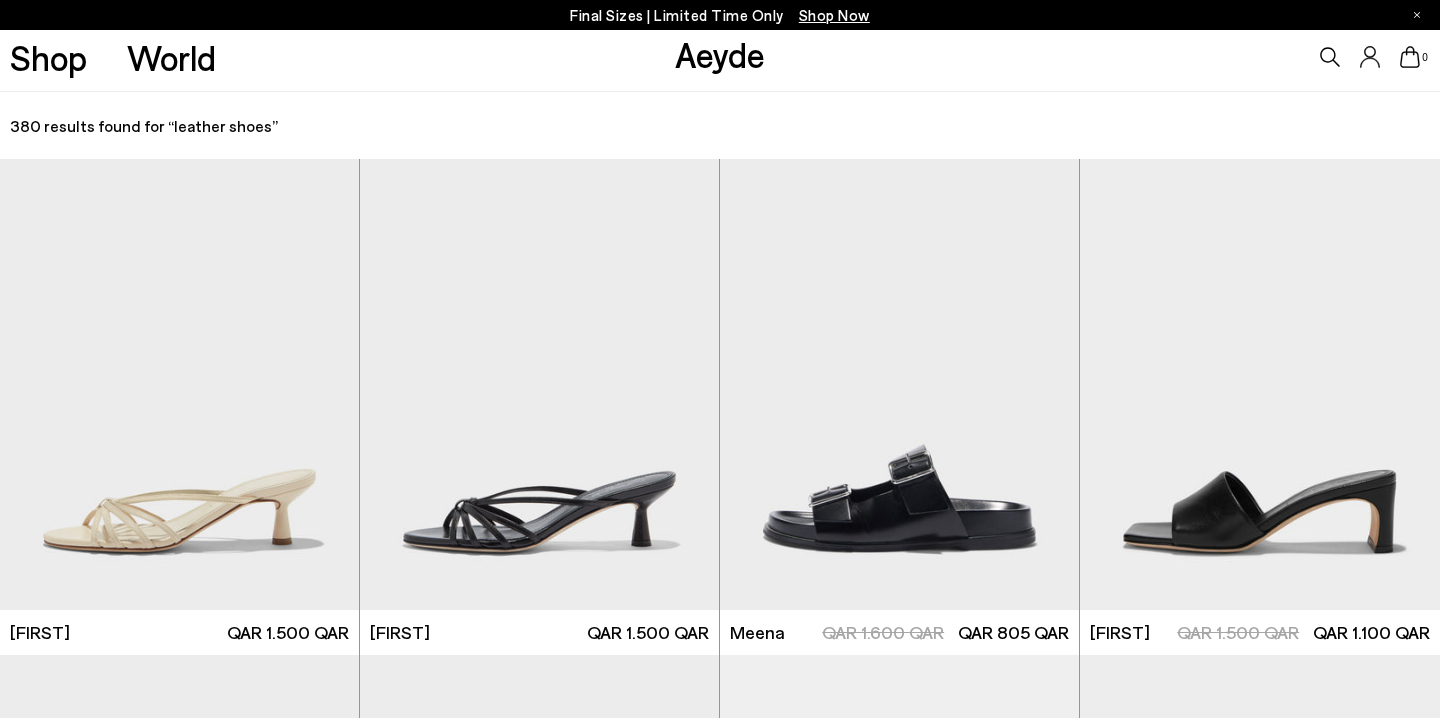 type on "**********" 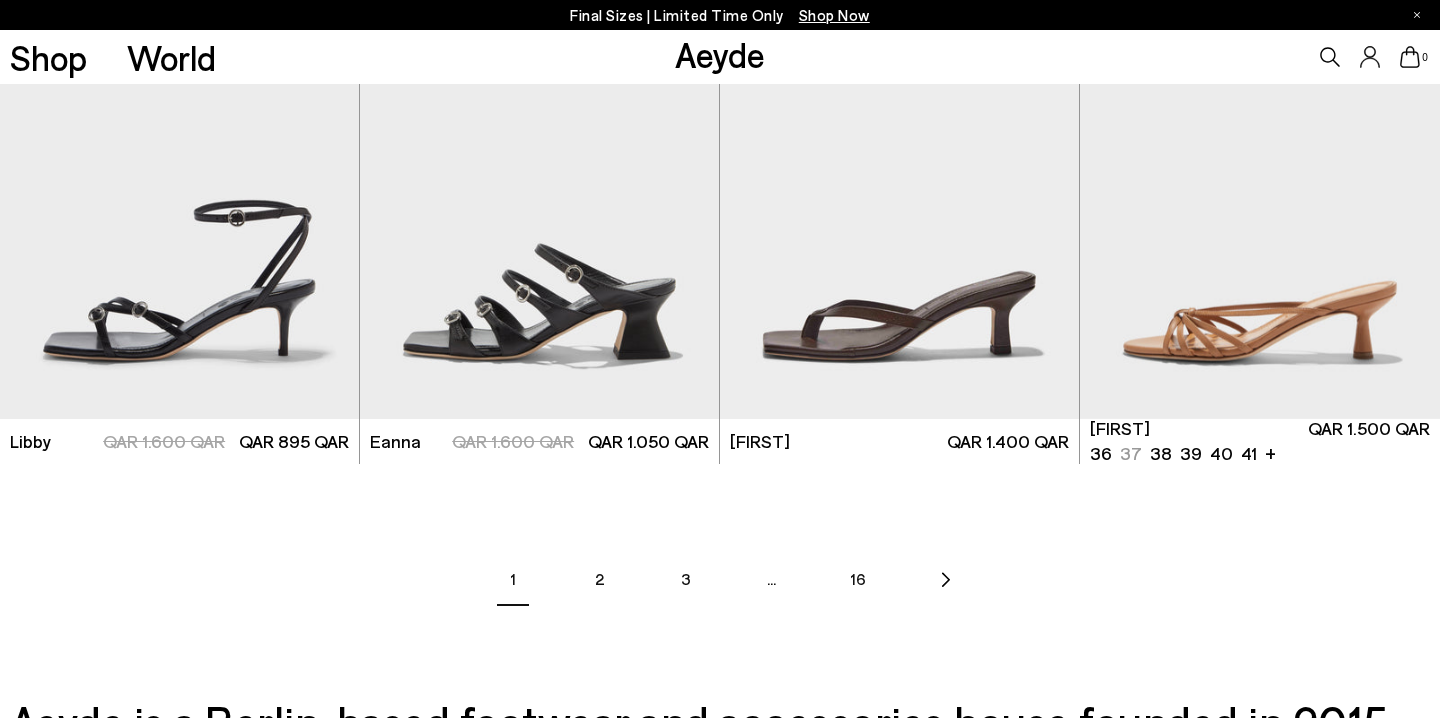 scroll, scrollTop: 2730, scrollLeft: 0, axis: vertical 